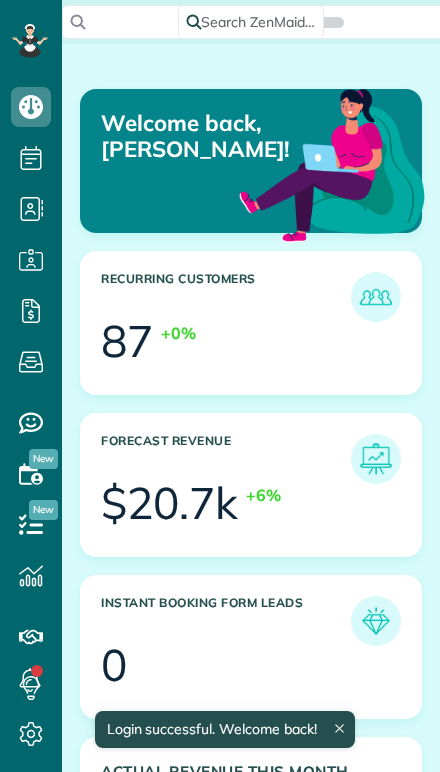 scroll, scrollTop: 0, scrollLeft: 0, axis: both 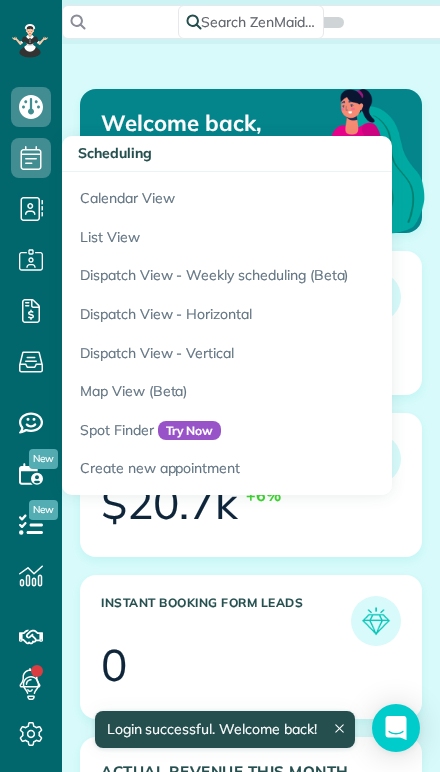 click on "Calendar View" at bounding box center [312, 195] 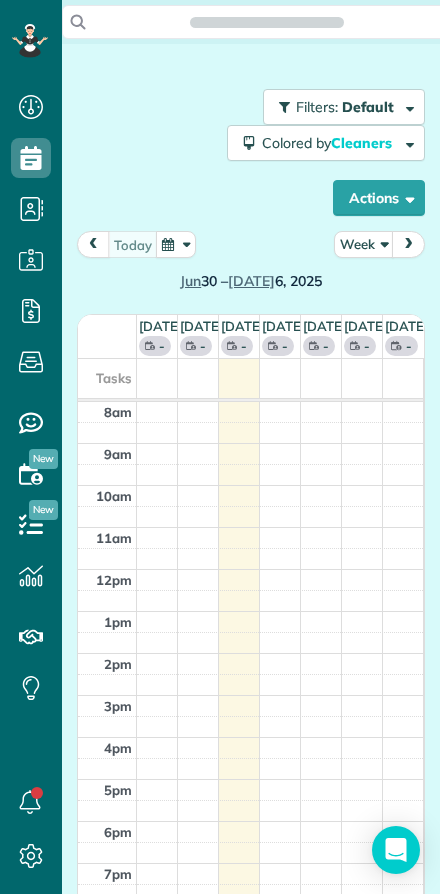 scroll, scrollTop: 0, scrollLeft: 0, axis: both 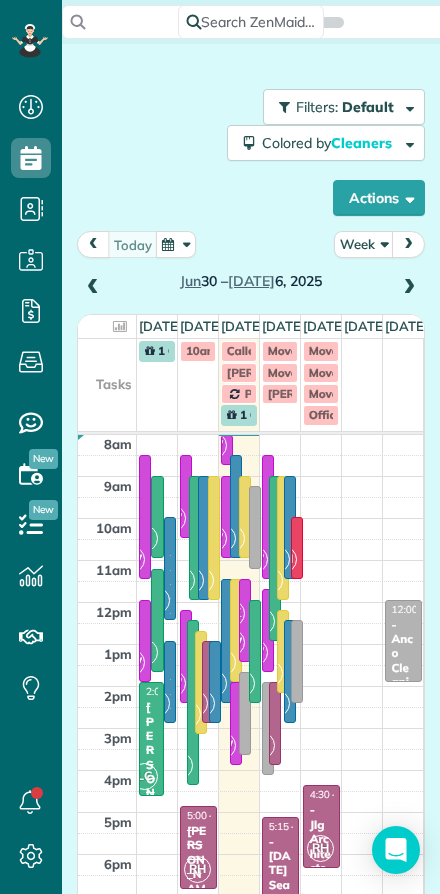 click on "Actions" at bounding box center [379, 198] 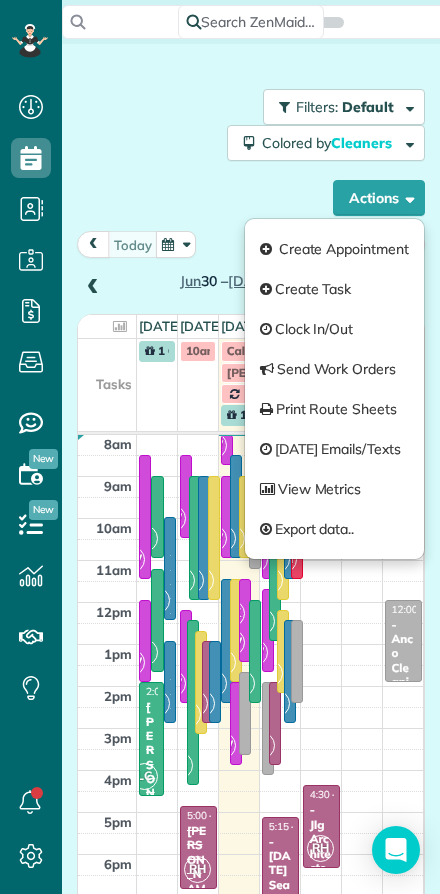 click on "Create Appointment" at bounding box center (334, 249) 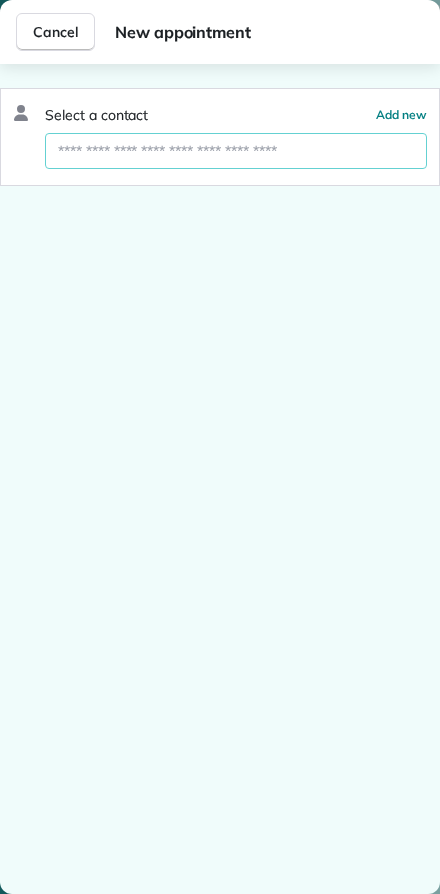 click at bounding box center (236, 151) 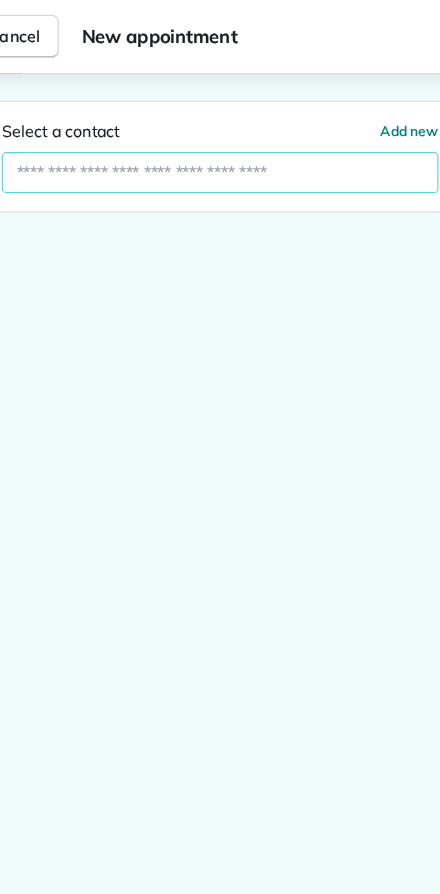 click on "Cancel" at bounding box center [55, 32] 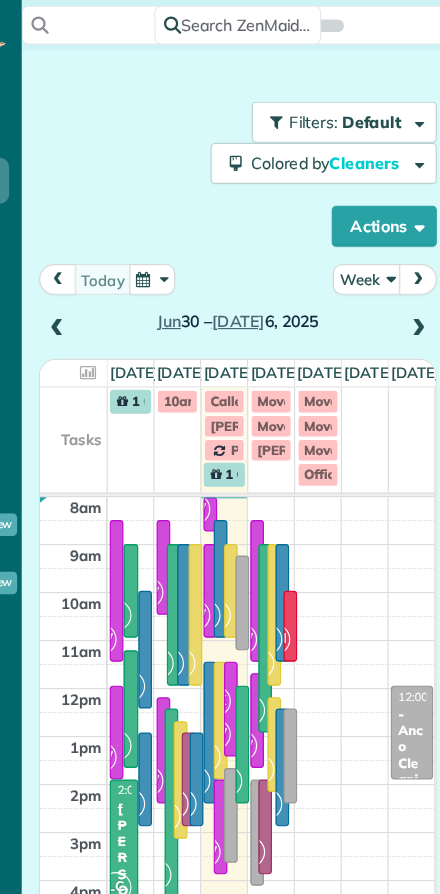 click on "Search ZenMaid…" at bounding box center (251, 20) 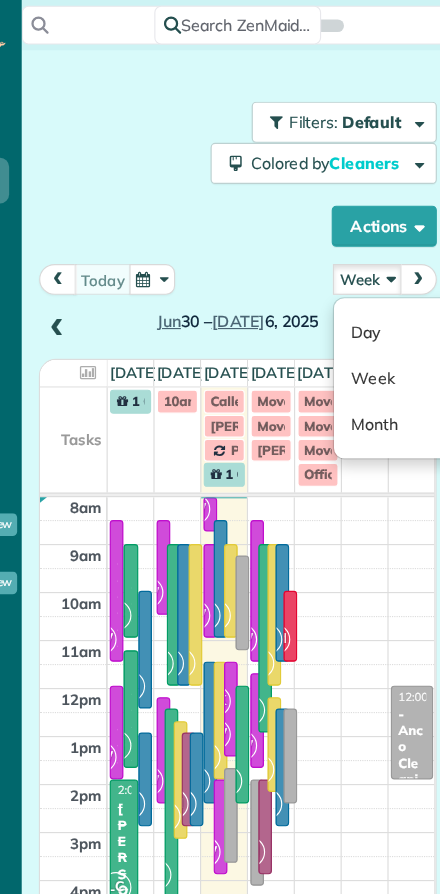 click on "Day" at bounding box center (414, 291) 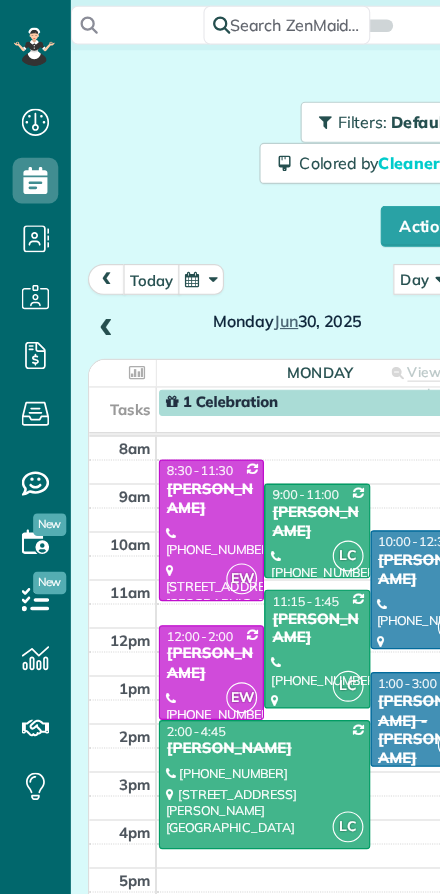 click on "today" at bounding box center [133, 244] 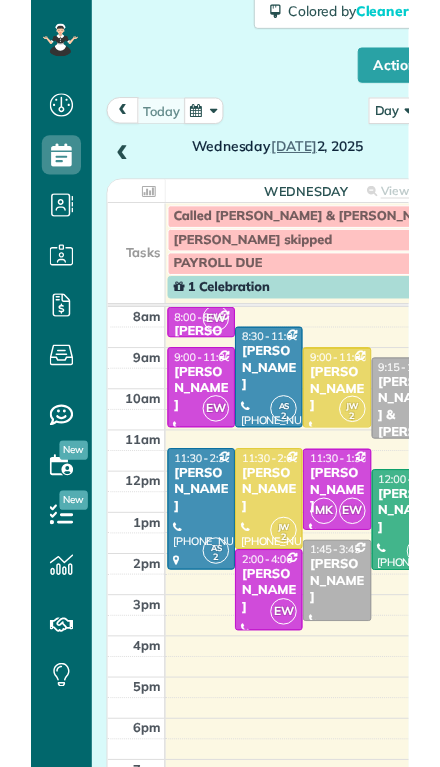 scroll, scrollTop: 133, scrollLeft: 0, axis: vertical 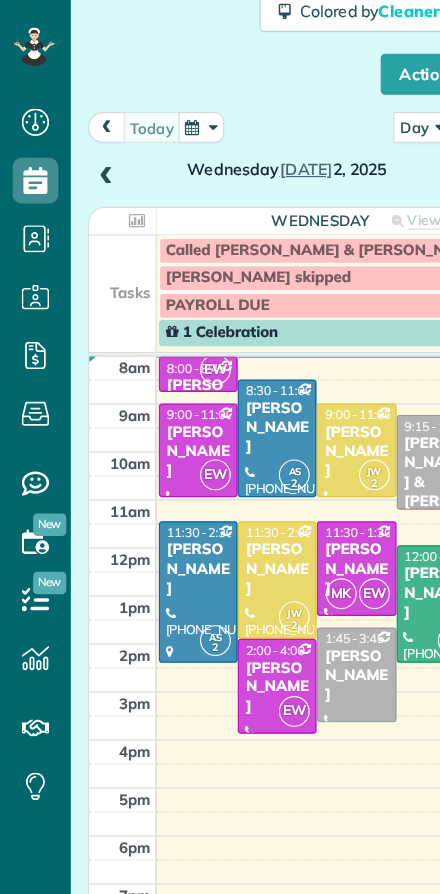 click at bounding box center [242, 507] 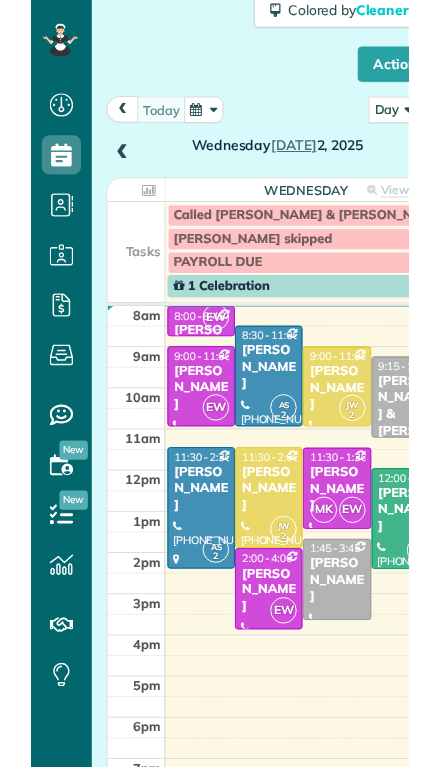scroll, scrollTop: 811, scrollLeft: 62, axis: both 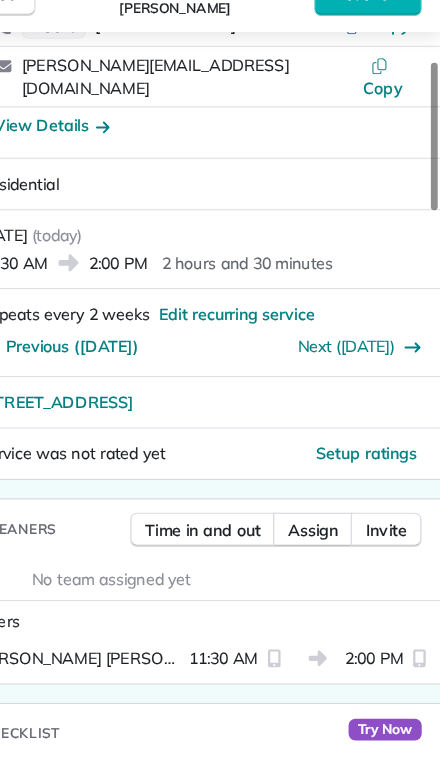 click on "Assign" at bounding box center (329, 502) 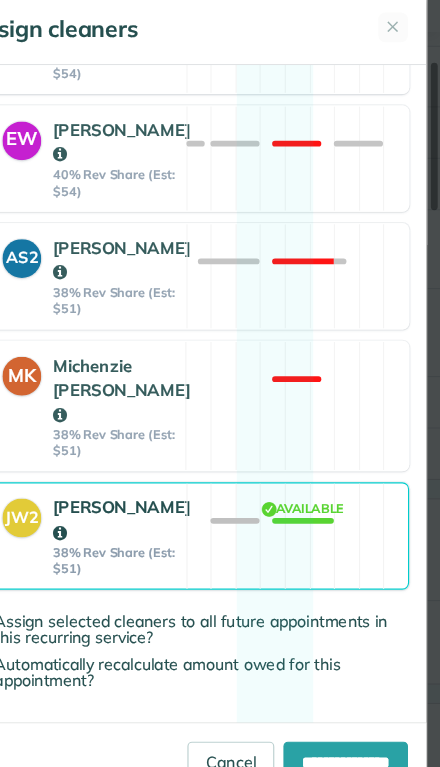 scroll, scrollTop: 570, scrollLeft: 0, axis: vertical 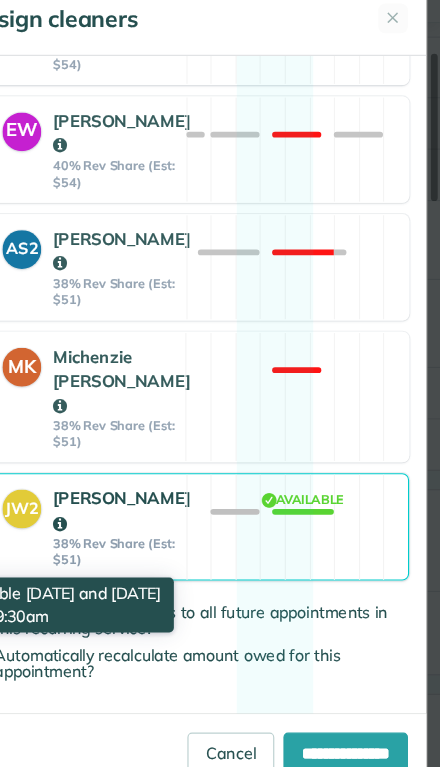 click at bounding box center (107, 504) 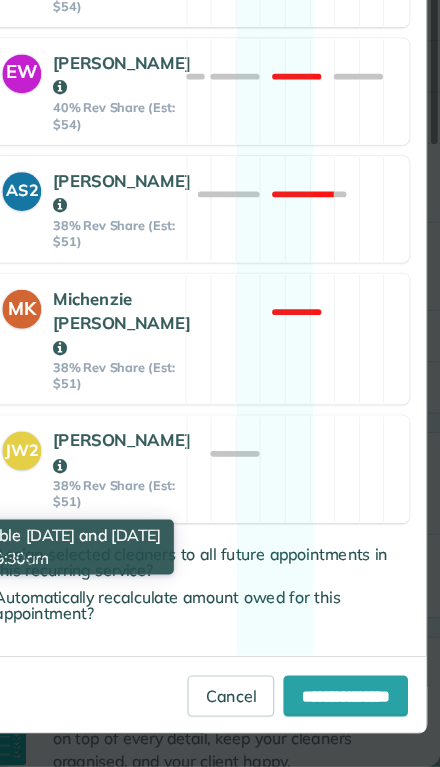 click on "**********" at bounding box center [357, 705] 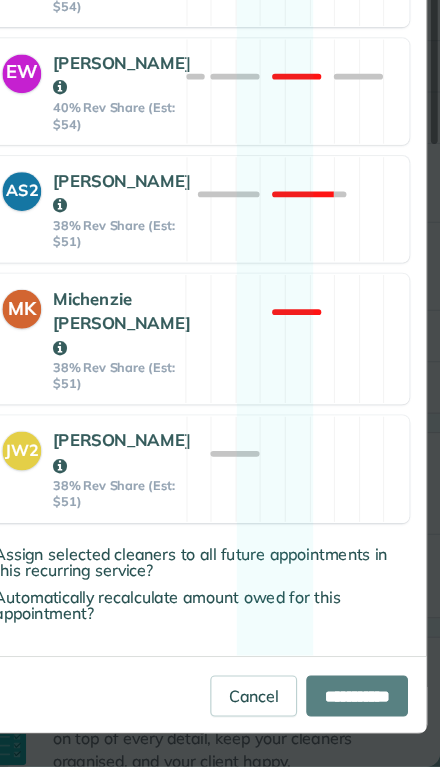 type on "**********" 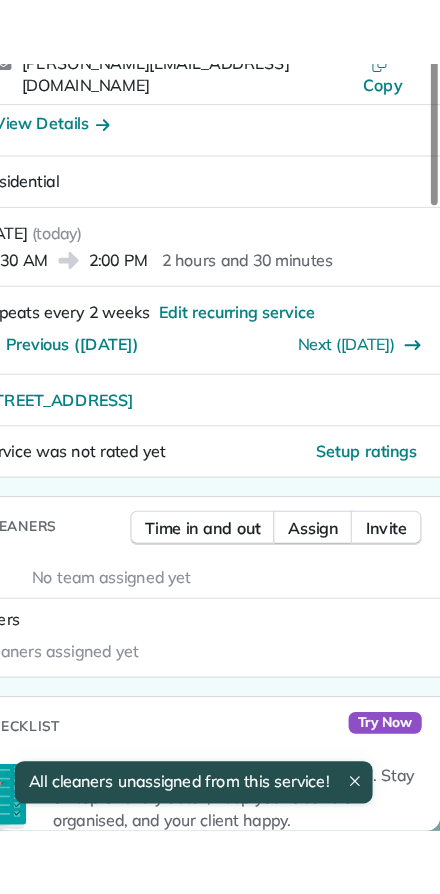 scroll, scrollTop: 0, scrollLeft: 0, axis: both 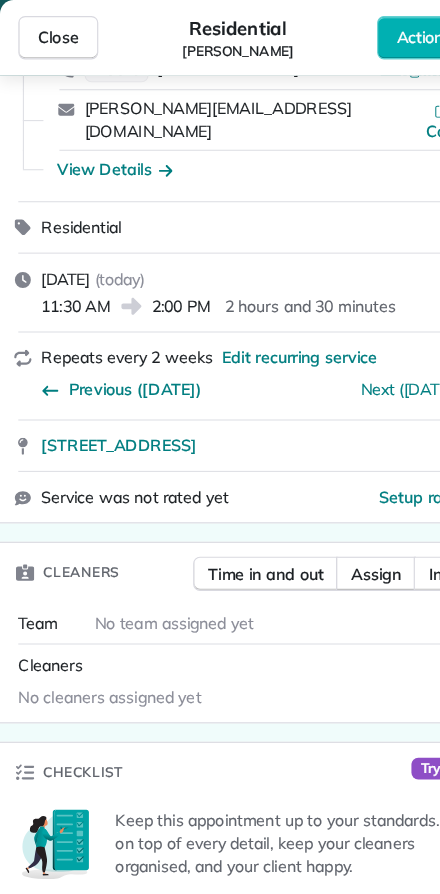 click on "Close" at bounding box center (51, 33) 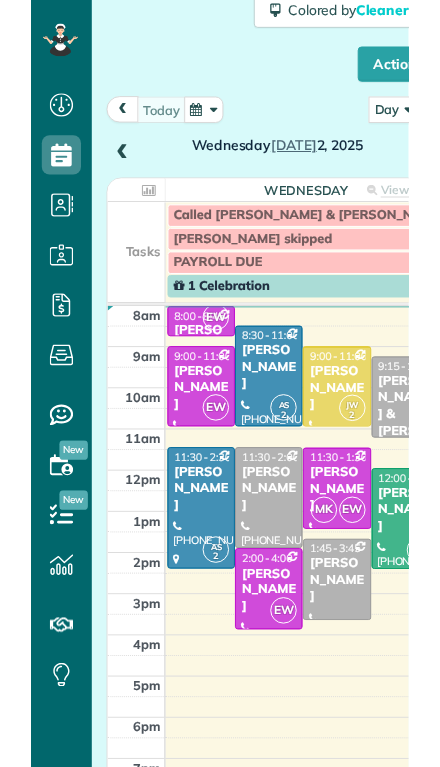 scroll, scrollTop: 811, scrollLeft: 62, axis: both 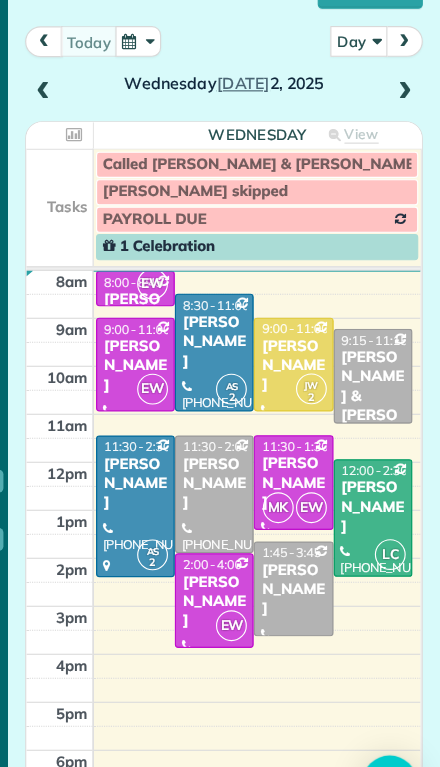 click at bounding box center [409, 74] 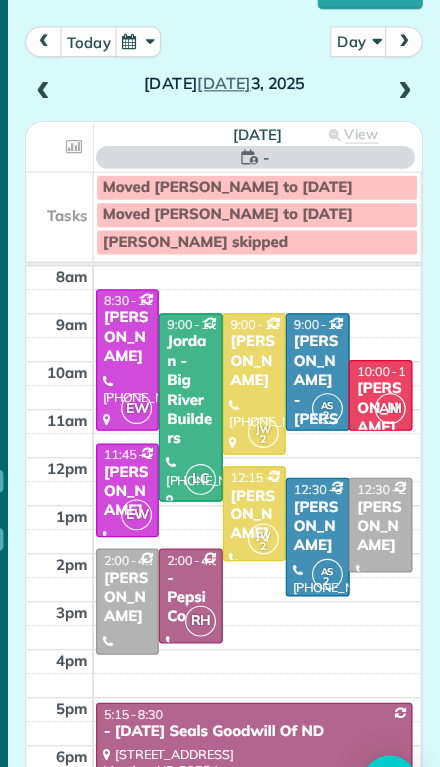 scroll, scrollTop: 168, scrollLeft: 0, axis: vertical 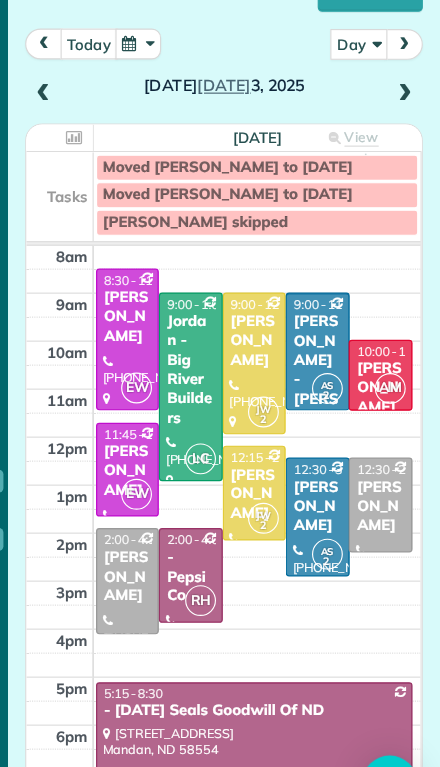 click at bounding box center (409, 120) 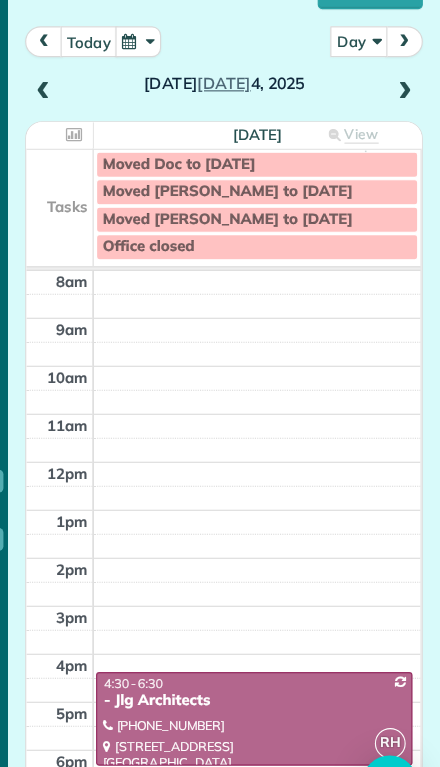 scroll, scrollTop: 170, scrollLeft: 0, axis: vertical 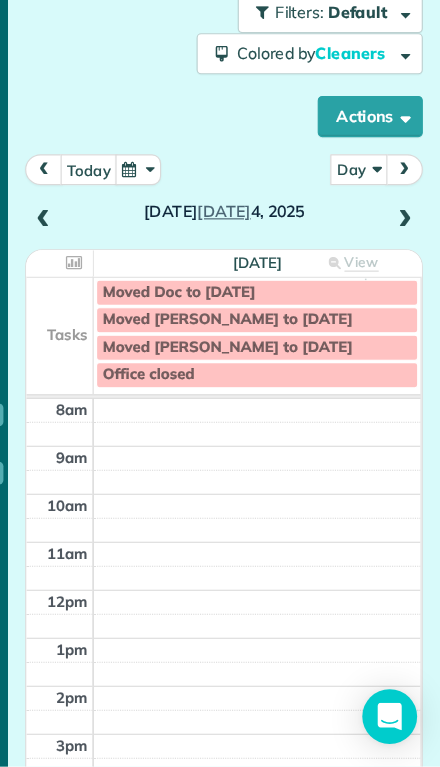 click at bounding box center [93, 288] 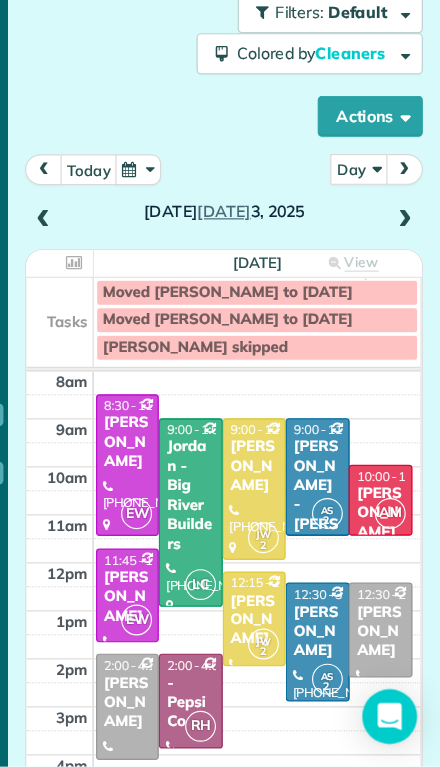 click on "- Pepsi Co" at bounding box center (221, 711) 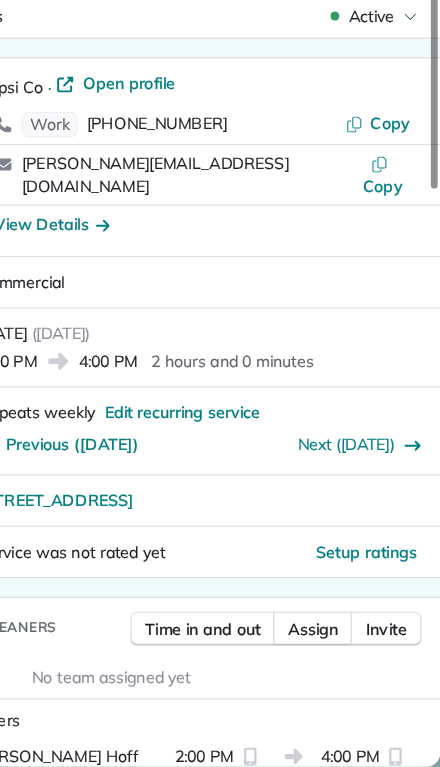 scroll, scrollTop: 0, scrollLeft: 0, axis: both 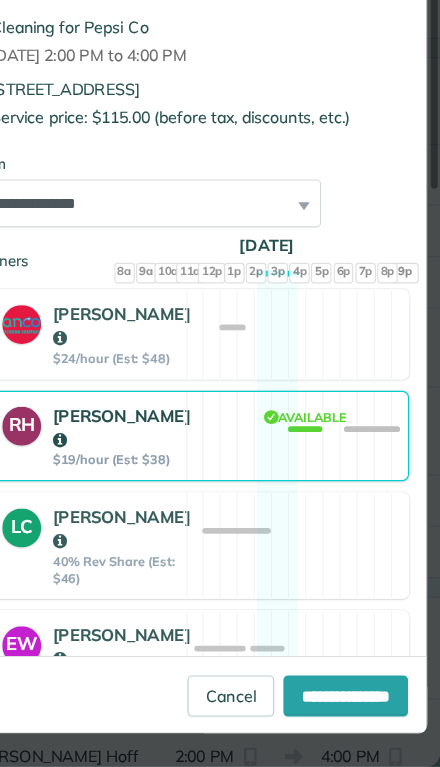 click on "RH" at bounding box center [79, 477] 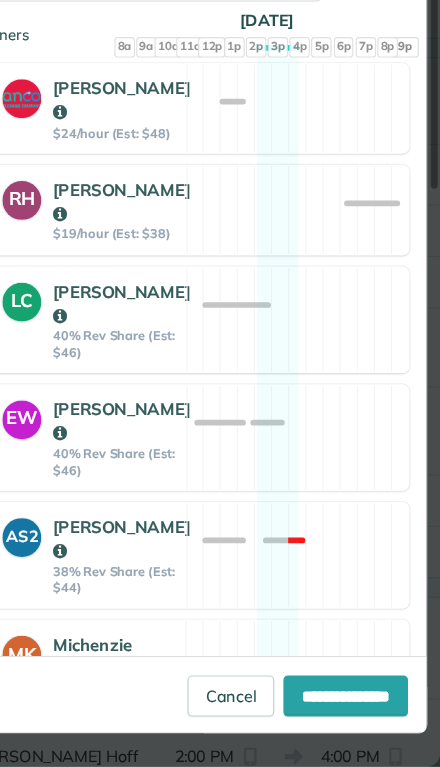 scroll, scrollTop: 213, scrollLeft: 0, axis: vertical 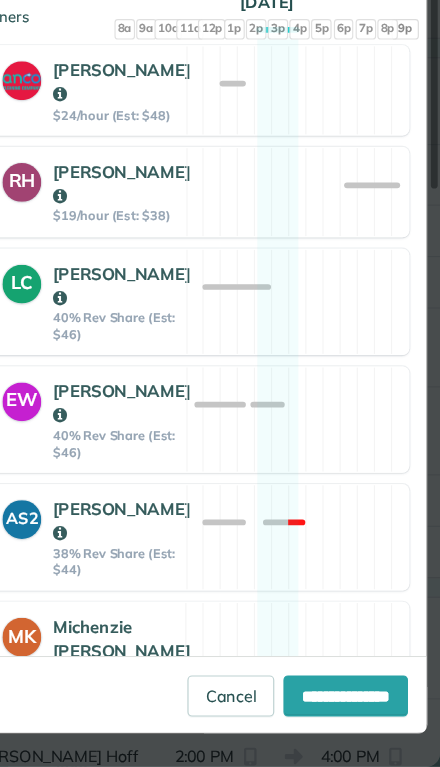 click at bounding box center [107, 460] 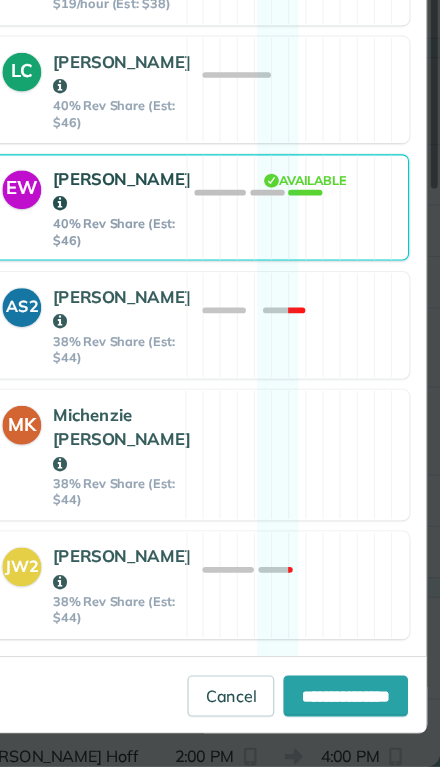 scroll, scrollTop: 412, scrollLeft: 0, axis: vertical 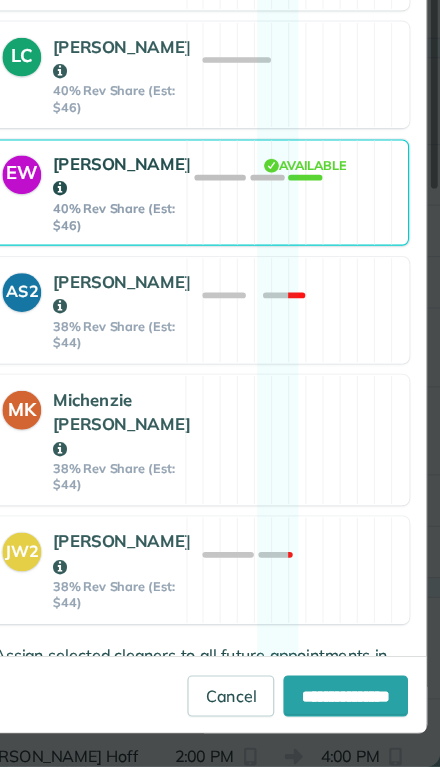 click on "**********" at bounding box center [357, 705] 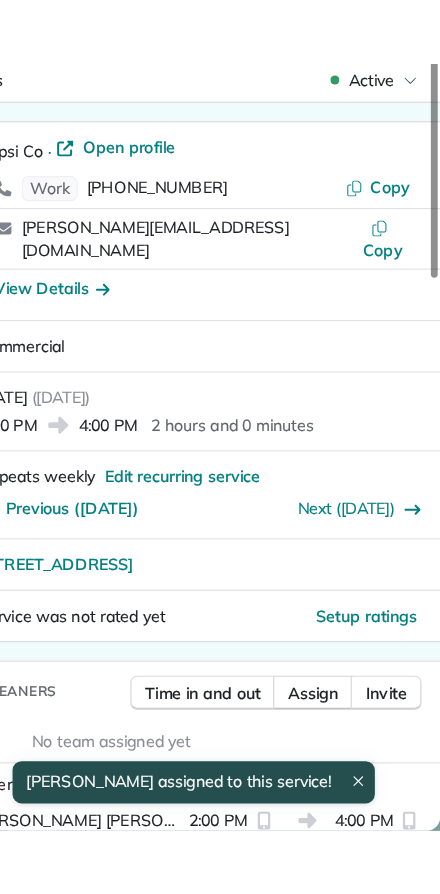 scroll, scrollTop: 0, scrollLeft: 0, axis: both 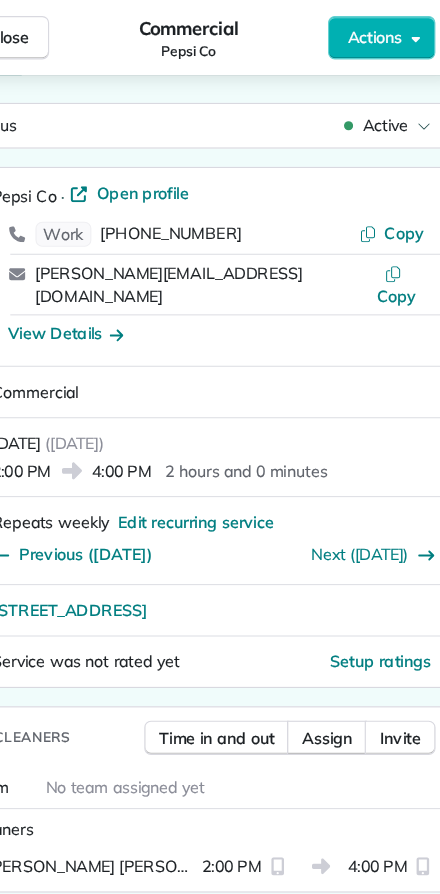 click on "Close" at bounding box center (51, 33) 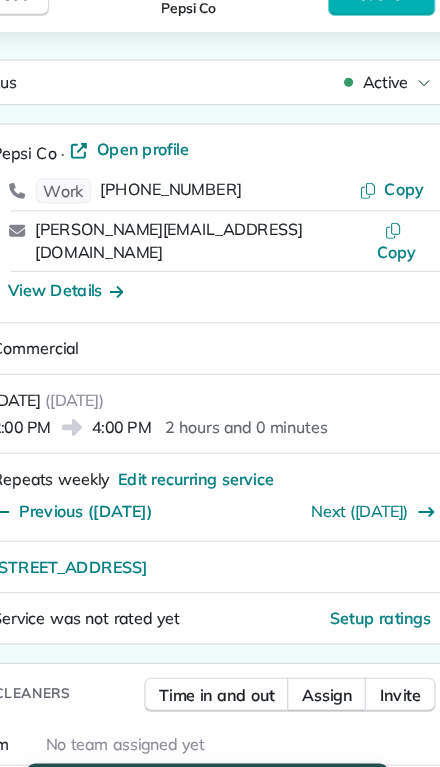 scroll, scrollTop: 811, scrollLeft: 62, axis: both 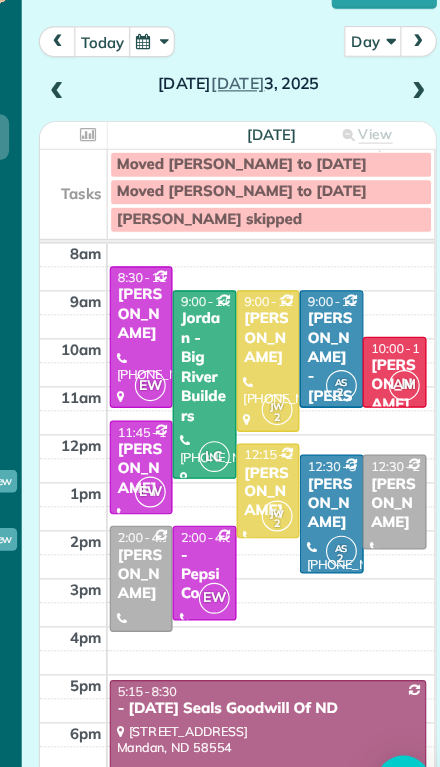 click at bounding box center [93, 118] 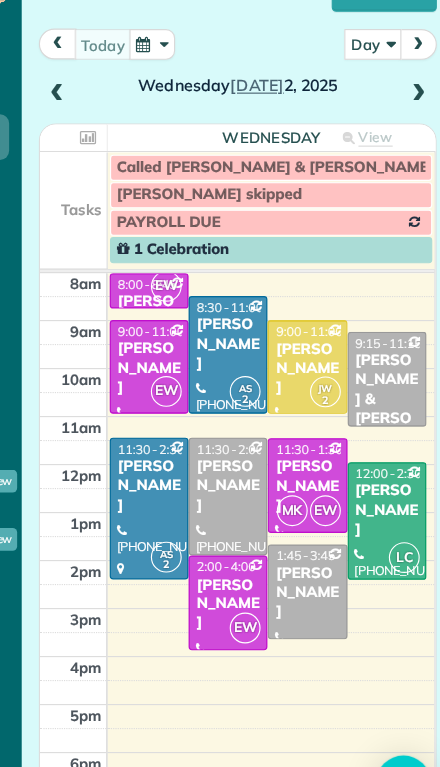 click at bounding box center (242, 472) 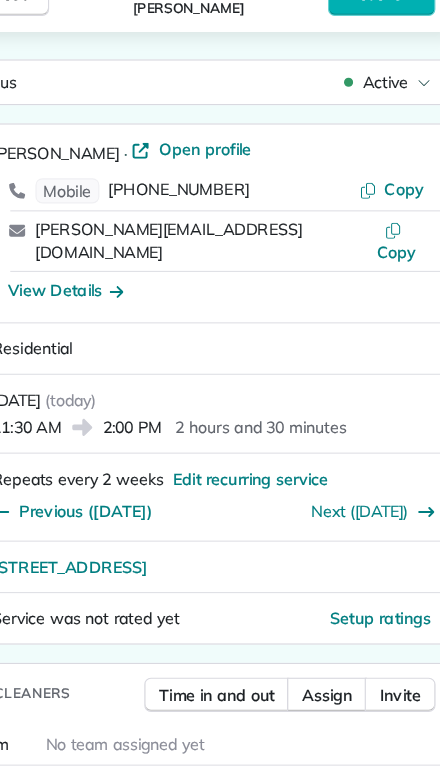 click on "Assign" at bounding box center [329, 646] 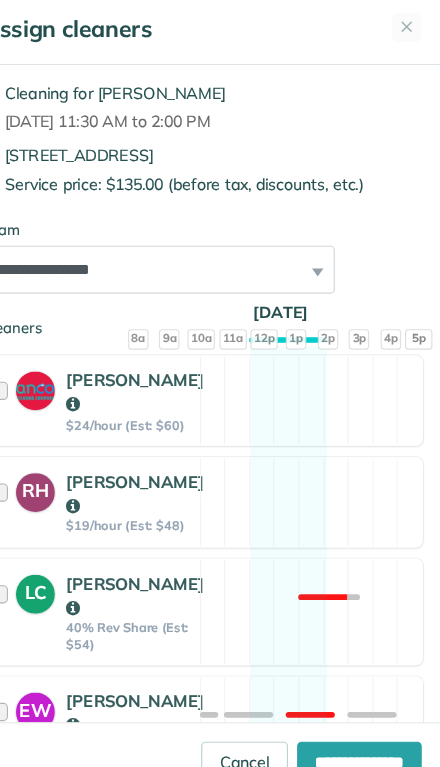 click on "LC" at bounding box center [79, 573] 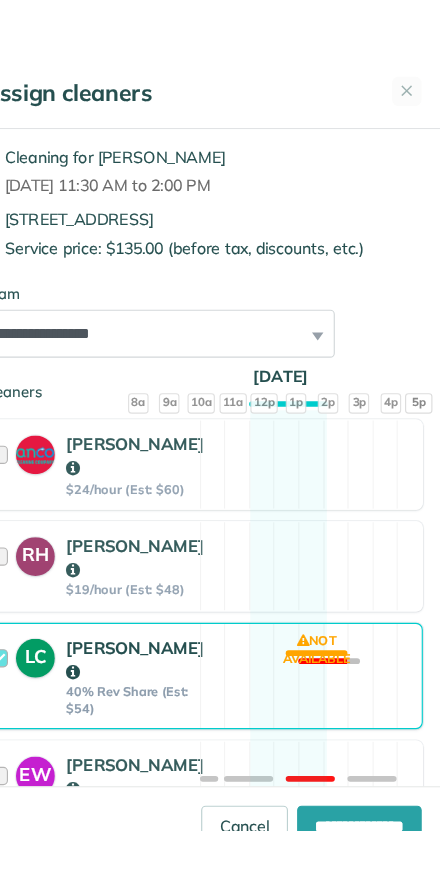 scroll, scrollTop: 0, scrollLeft: 0, axis: both 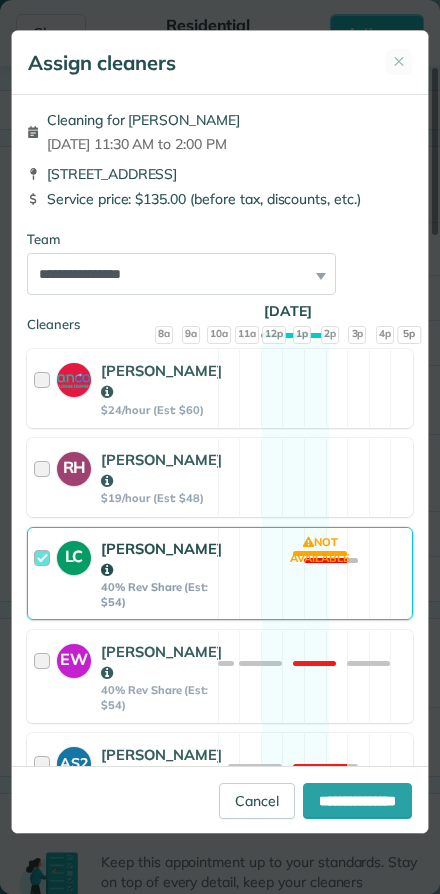 click on "✕" at bounding box center (399, 61) 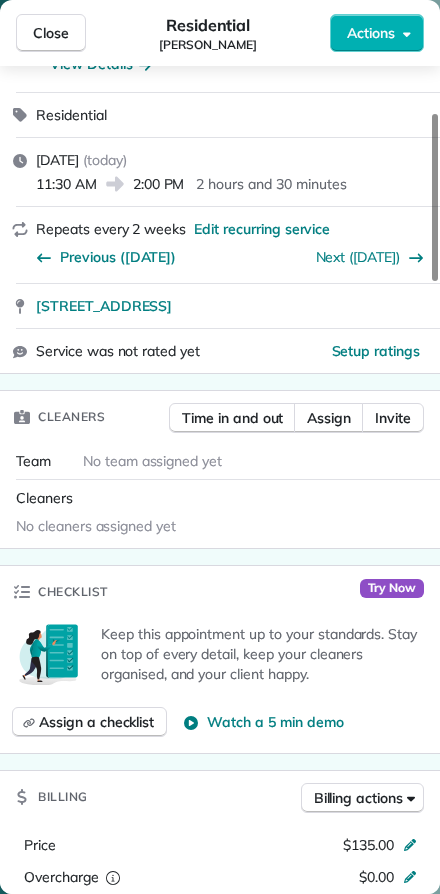 scroll, scrollTop: 229, scrollLeft: 0, axis: vertical 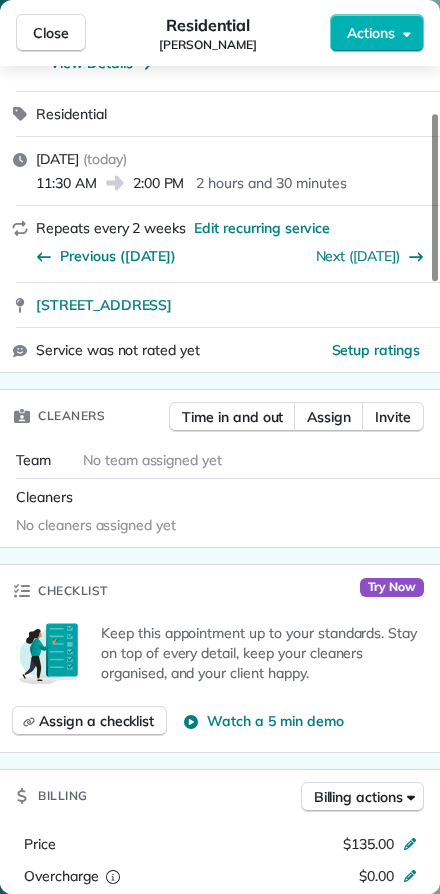click on "Assign" at bounding box center (329, 417) 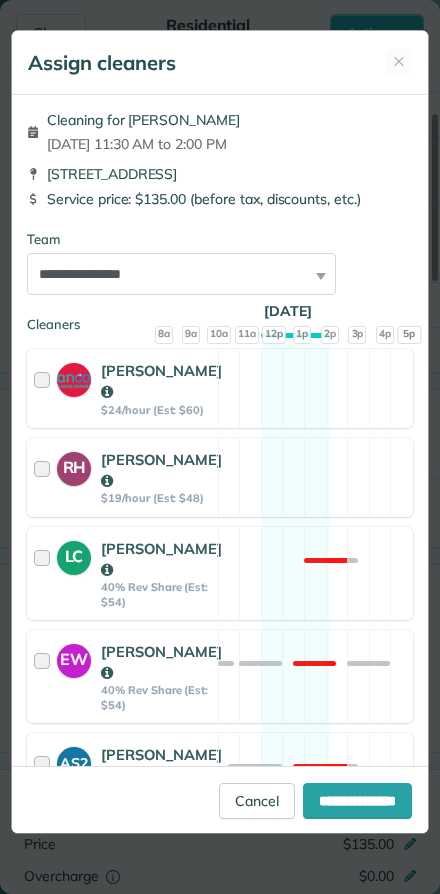 click on "LC" at bounding box center (74, 555) 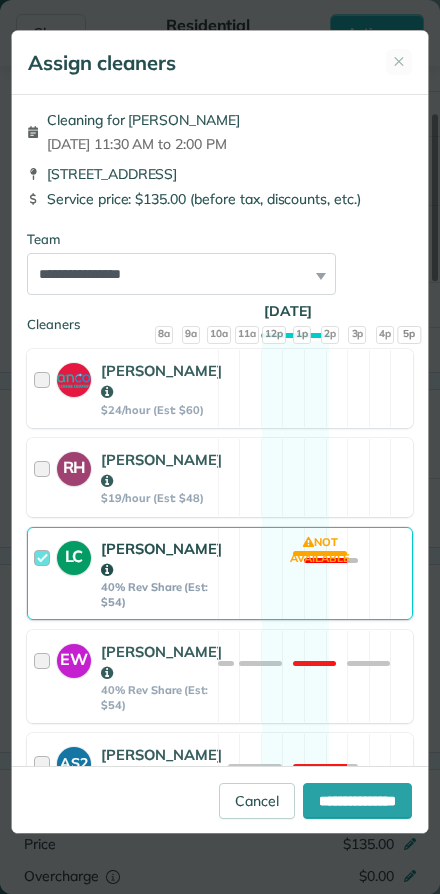 click on "**********" at bounding box center (357, 801) 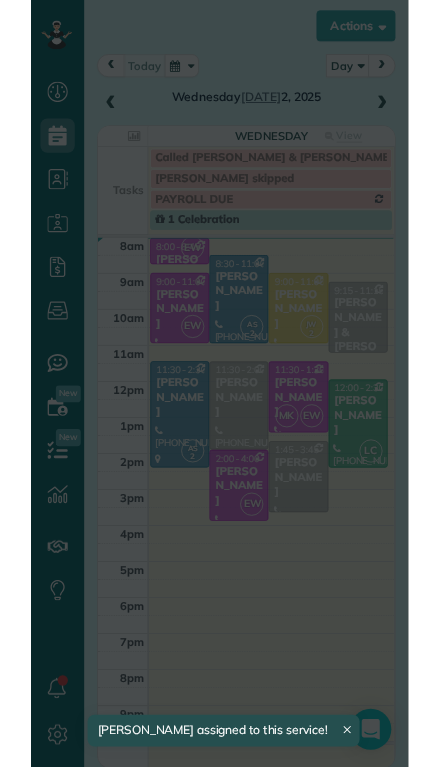 scroll, scrollTop: 44, scrollLeft: 0, axis: vertical 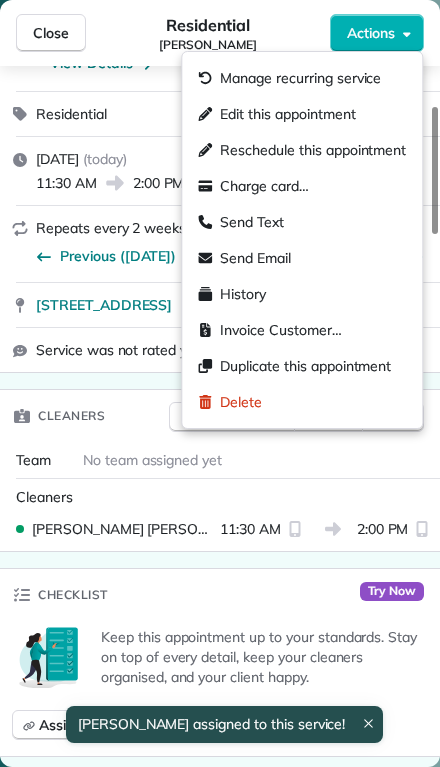 click on "Reschedule this appointment" at bounding box center [302, 150] 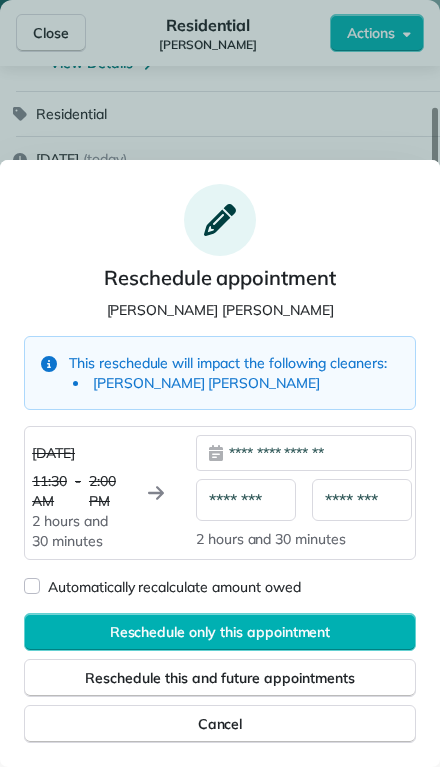 click on "********" at bounding box center [246, 500] 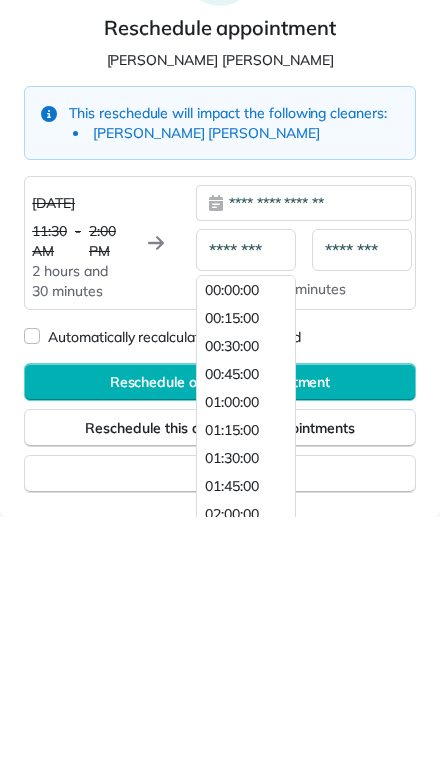click on "01:45:00" at bounding box center (238, 736) 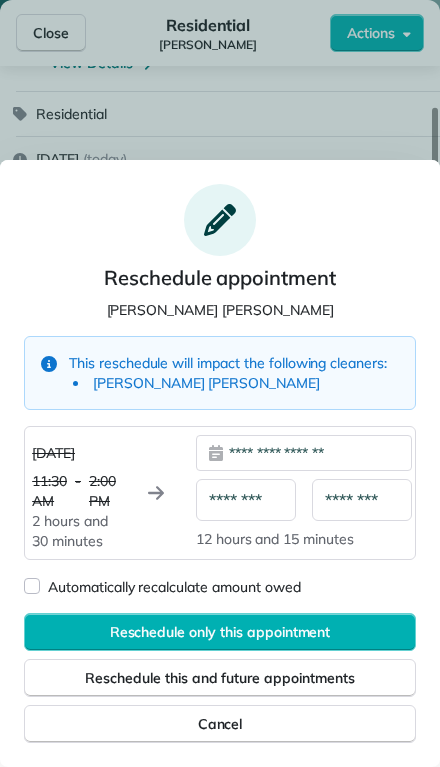 click on "********" at bounding box center [246, 500] 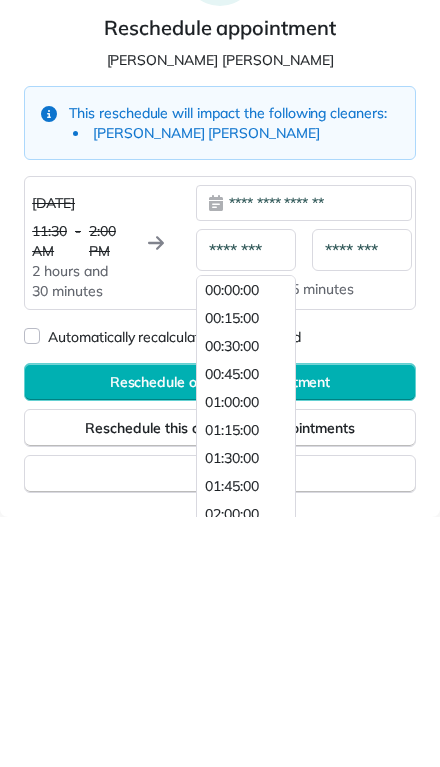 click on "01:15:00" at bounding box center (232, 680) 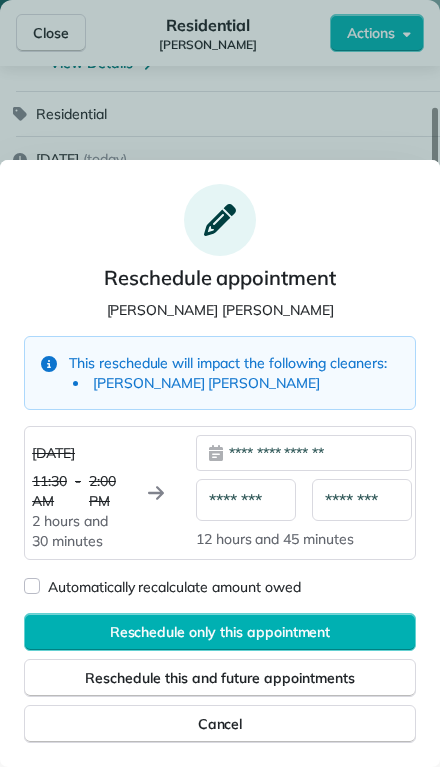 click on "********" at bounding box center (246, 500) 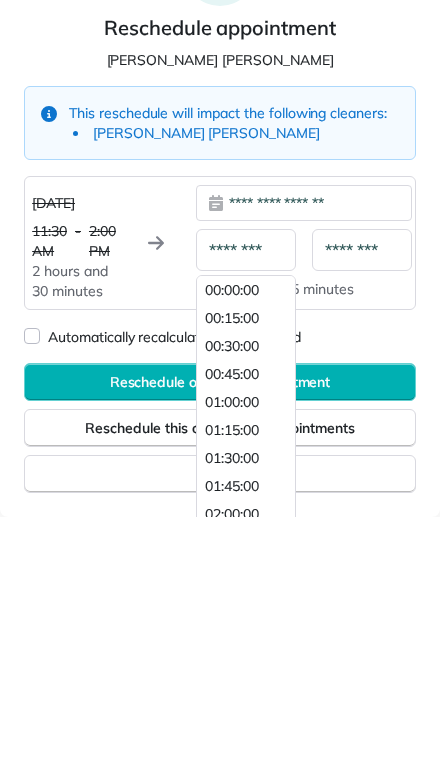 click on "01:00:00" at bounding box center [232, 652] 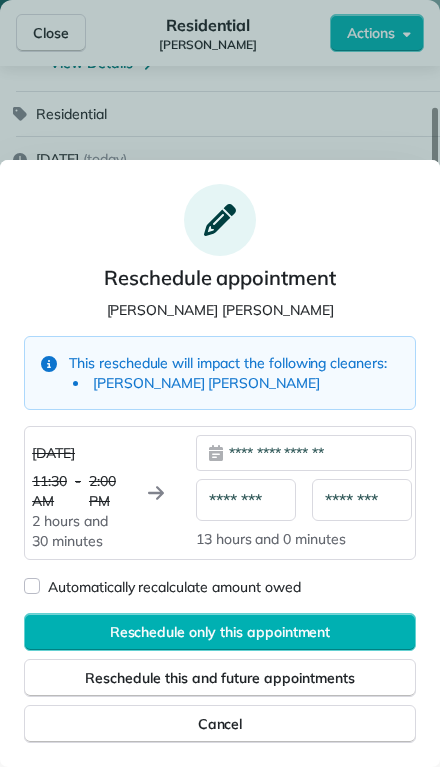 click on "**********" at bounding box center (304, 453) 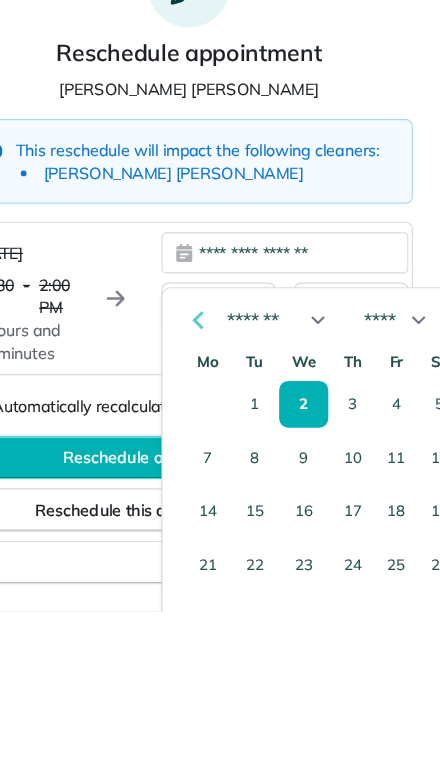 click on "3" at bounding box center [363, 585] 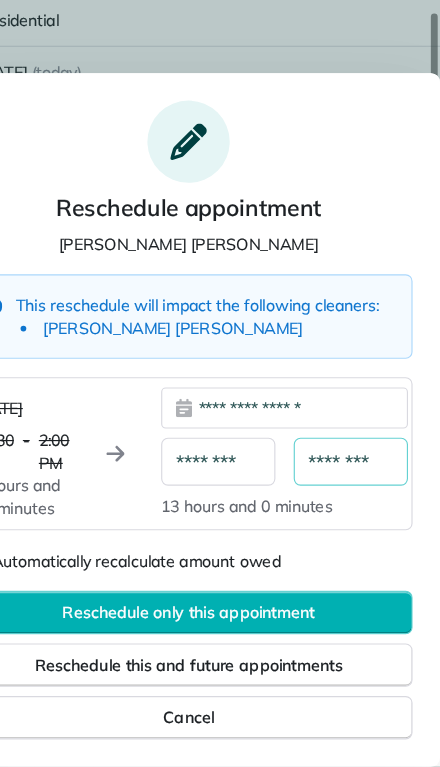 click on "********" at bounding box center (362, 500) 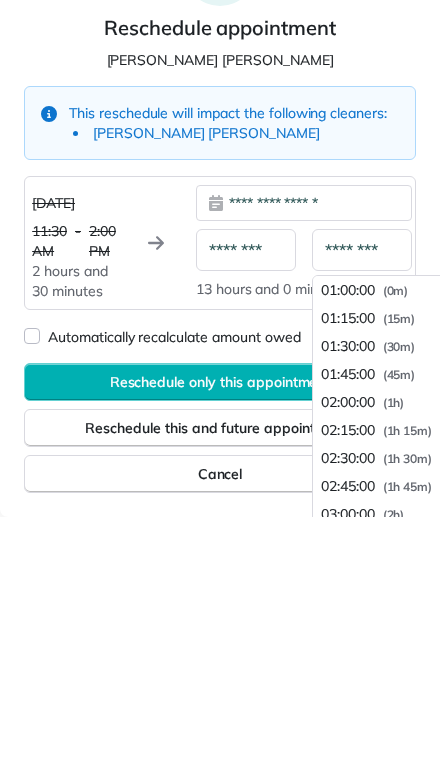 click on "********" at bounding box center [246, 500] 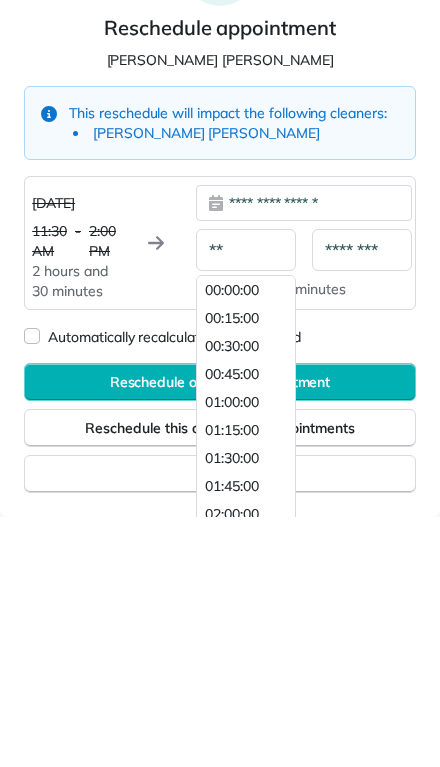 type on "*" 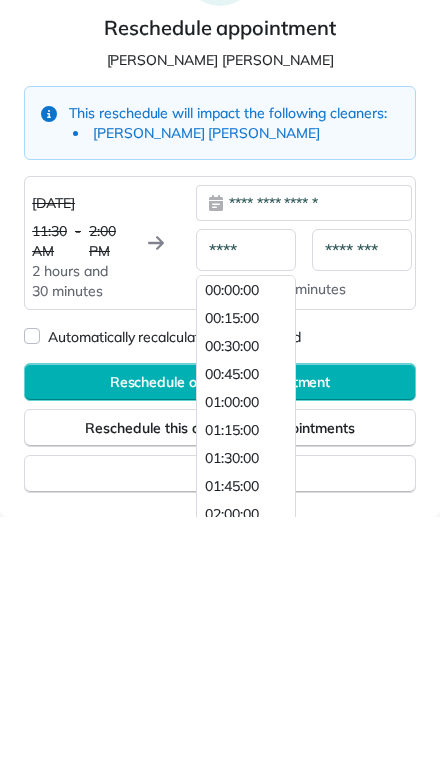 click on "00:00:00" at bounding box center [238, 540] 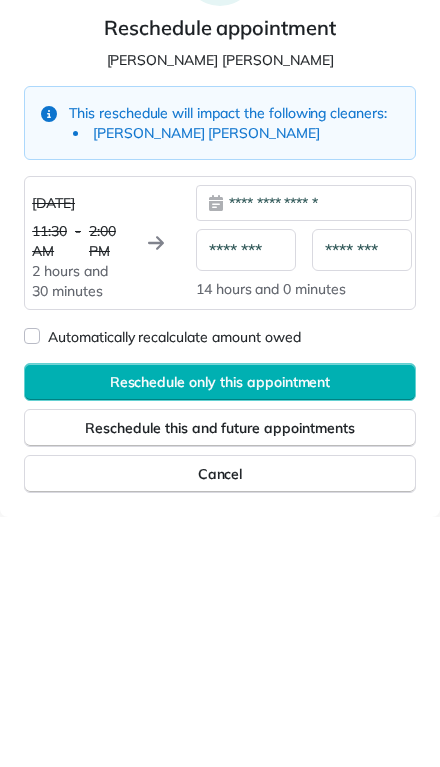 click on "********" at bounding box center (246, 500) 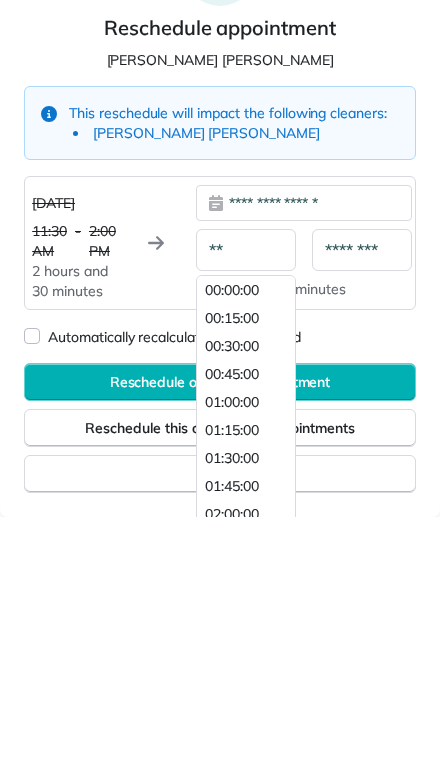 type on "*" 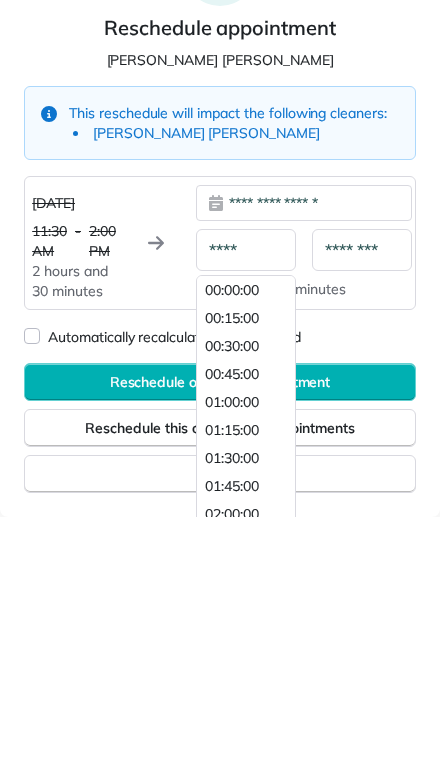 click on "00:00:00" at bounding box center (238, 540) 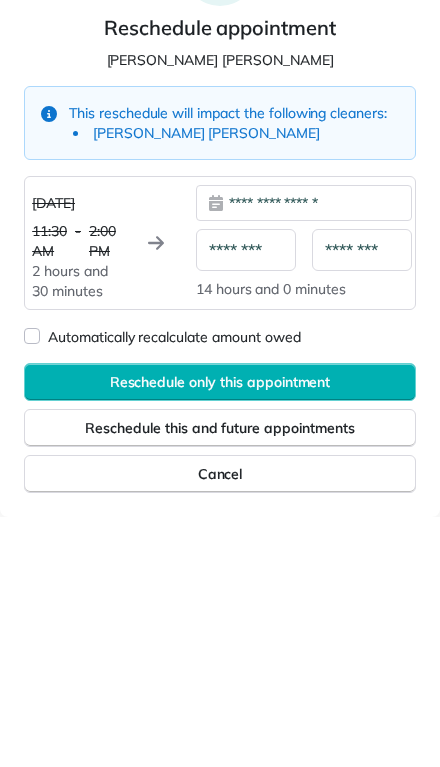 click on "********" at bounding box center [362, 500] 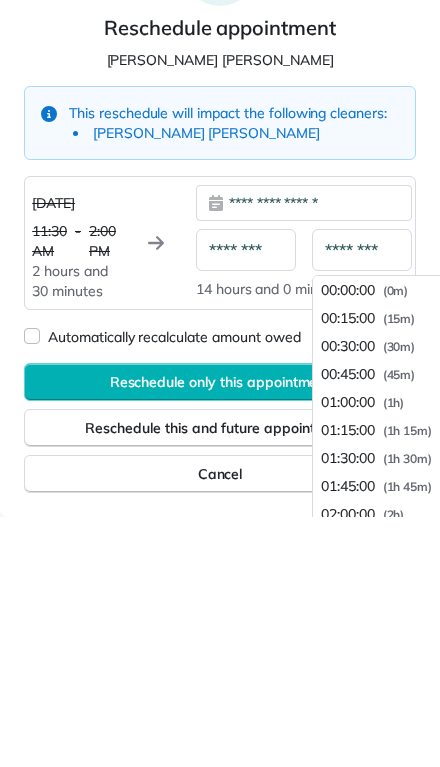 click on "********" at bounding box center (246, 500) 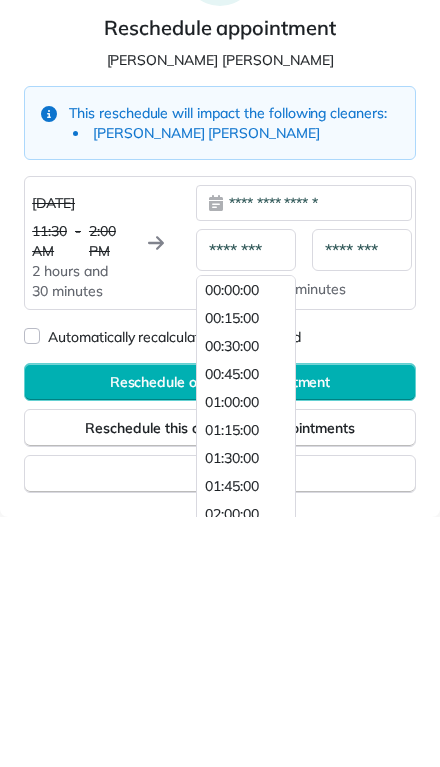 click on "00:30:00" at bounding box center [238, 596] 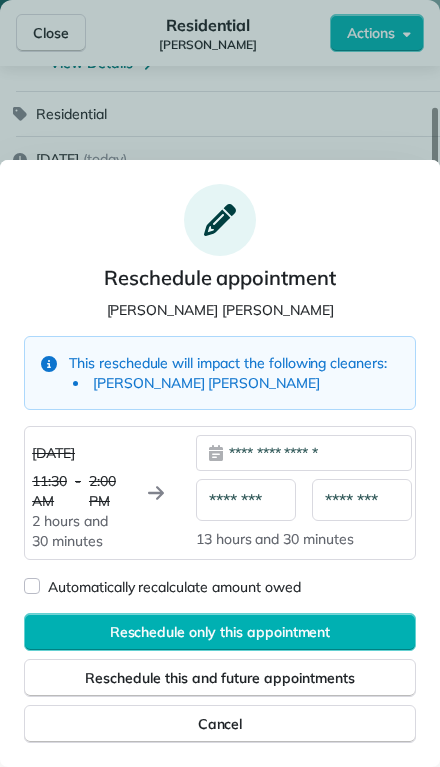 click on "********" at bounding box center (246, 500) 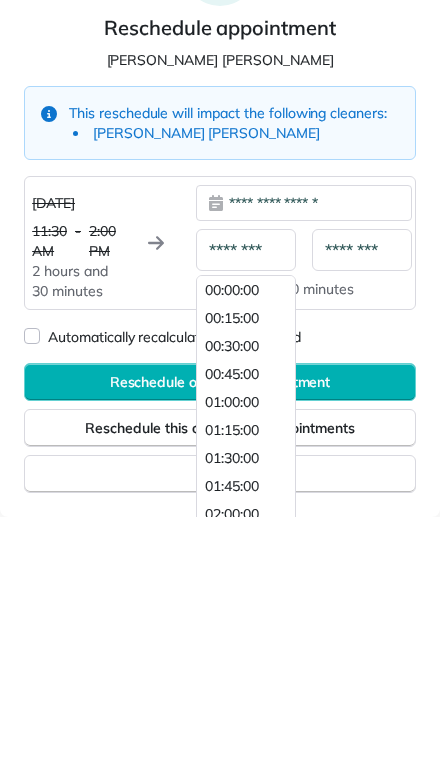 click on "01:00:00" at bounding box center (232, 652) 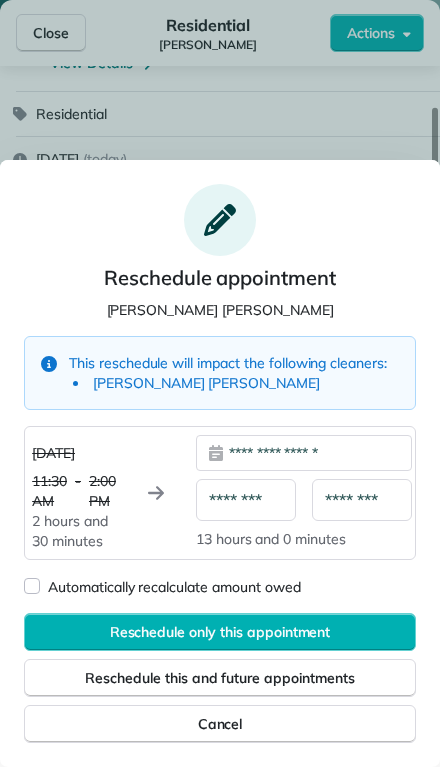 click on "Reschedule only this appointment" at bounding box center (220, 632) 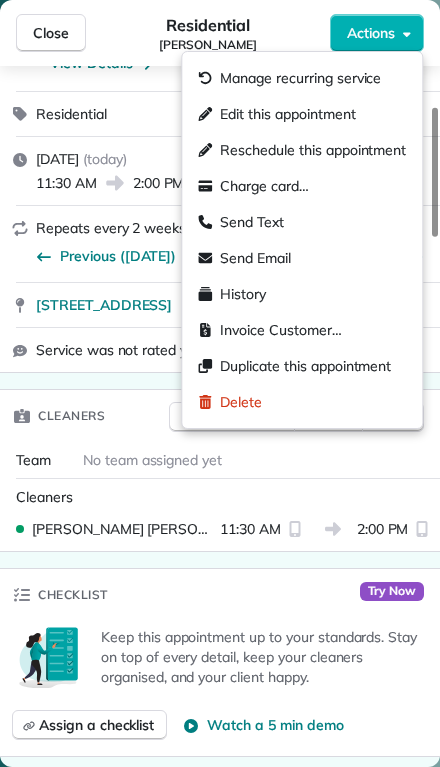 click on "Edit this appointment" at bounding box center [302, 114] 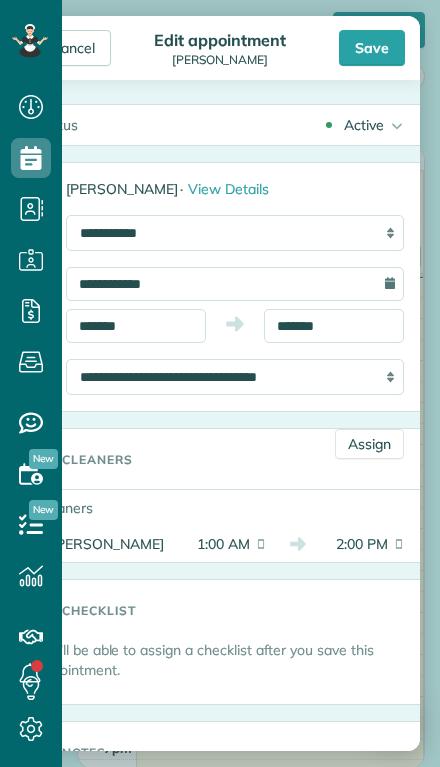 click on "1:00 AM" at bounding box center [216, 544] 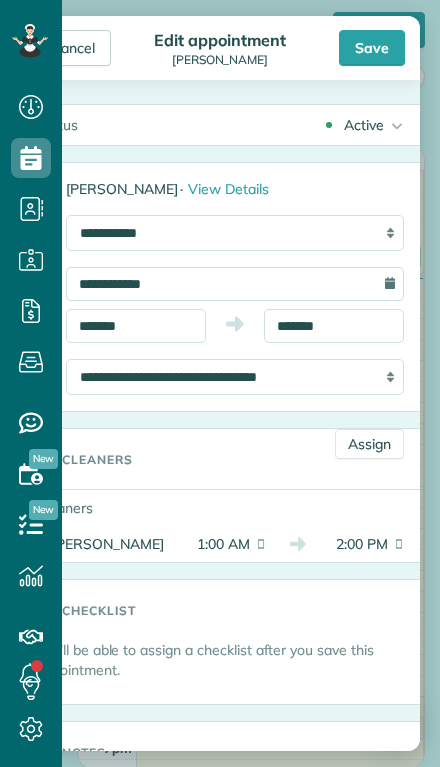 click on "[PERSON_NAME]" at bounding box center [114, 544] 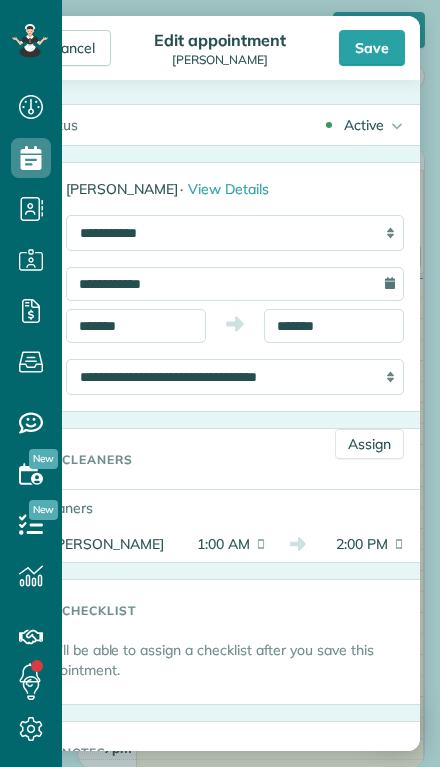 click on "Cancel
Edit appointment
[PERSON_NAME]
Save" at bounding box center (220, 48) 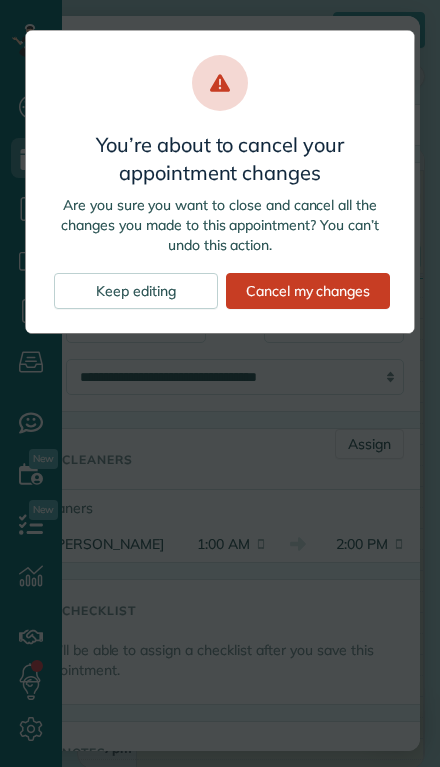 click on "Cancel my changes" at bounding box center [308, 291] 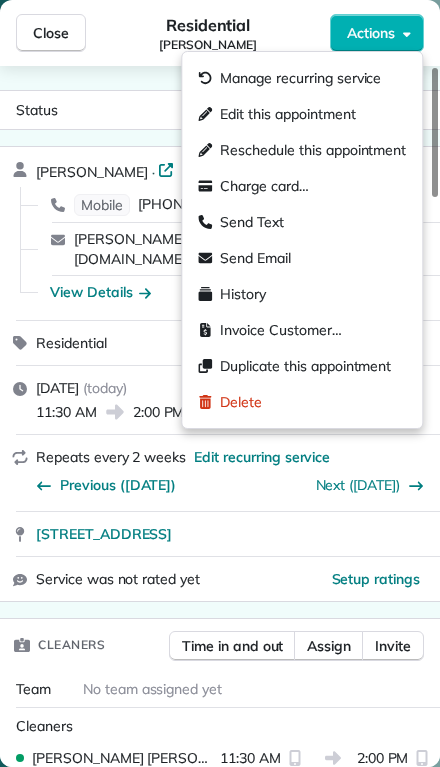 click on "Reschedule this appointment" at bounding box center (302, 150) 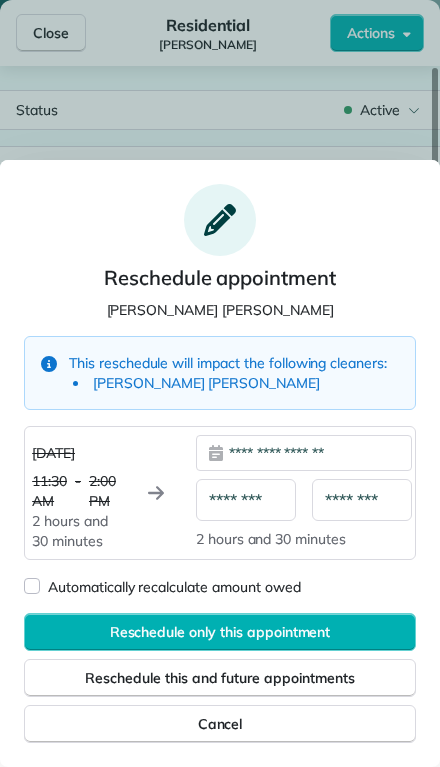 click on "**********" at bounding box center [304, 453] 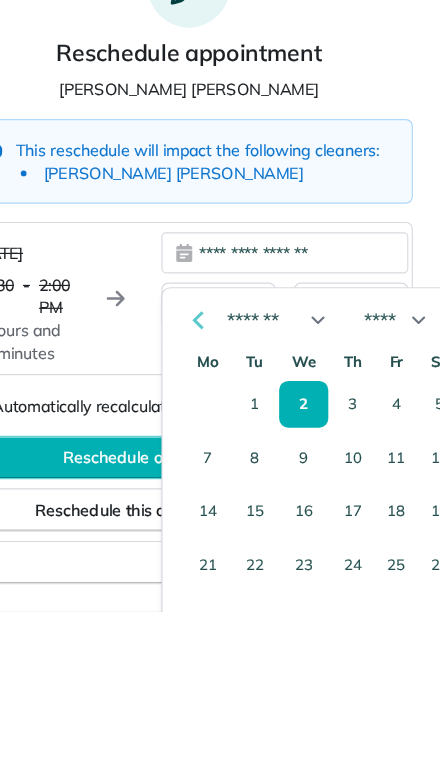 click on "3" at bounding box center (363, 585) 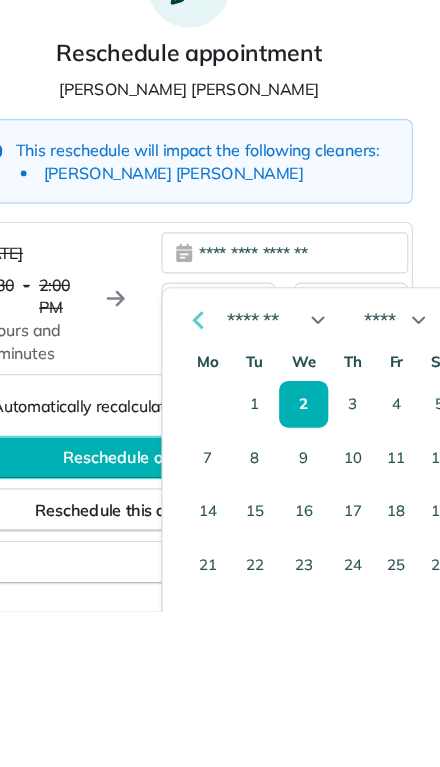 type on "**********" 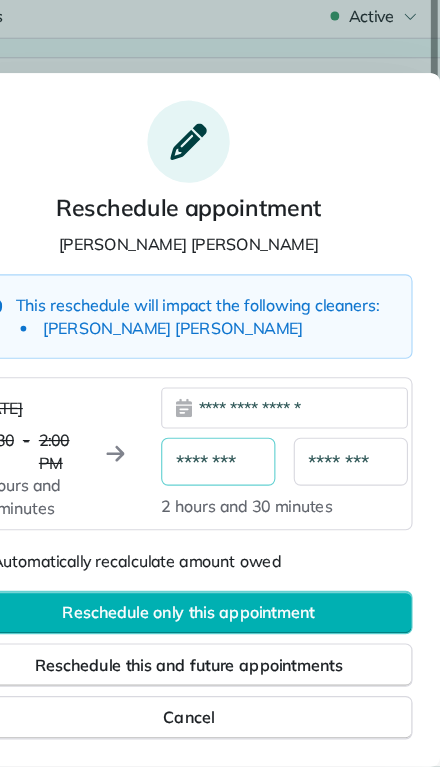 click on "********" at bounding box center [246, 500] 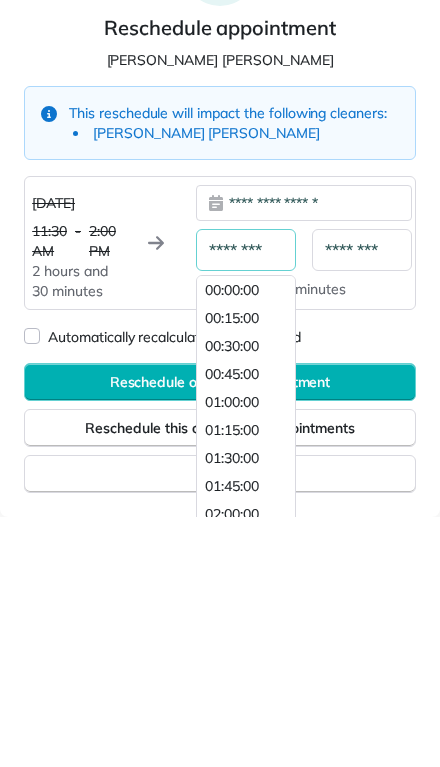 click on "01:00:00" at bounding box center (232, 652) 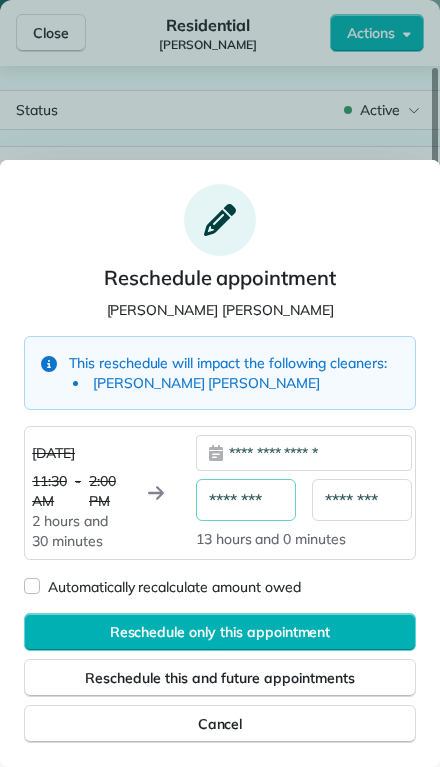 click on "********" at bounding box center [246, 500] 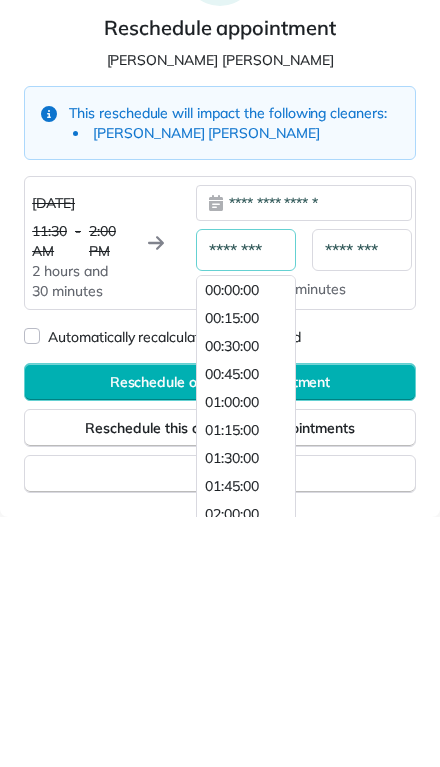 click on "01:15:00" at bounding box center (232, 680) 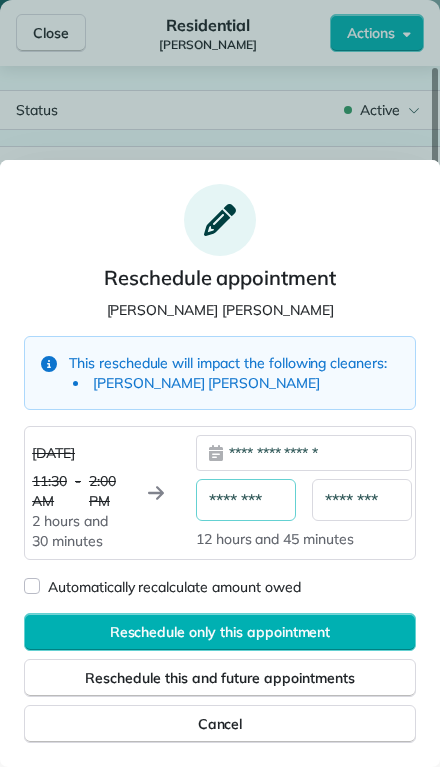 click on "********" at bounding box center [246, 500] 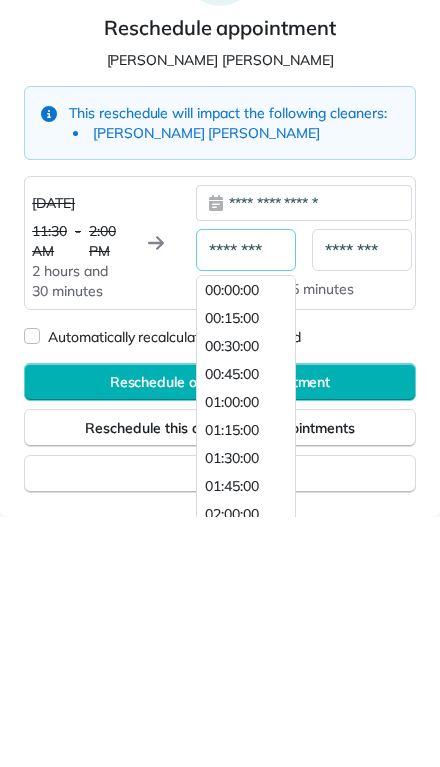 click on "00:00:00" at bounding box center [238, 540] 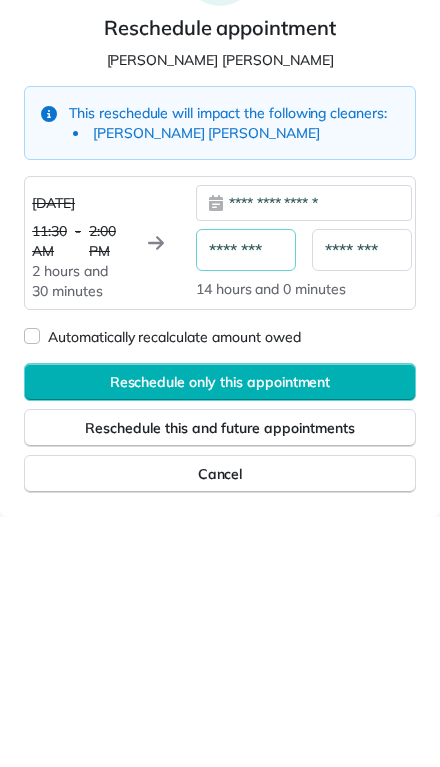 click on "********" at bounding box center (246, 500) 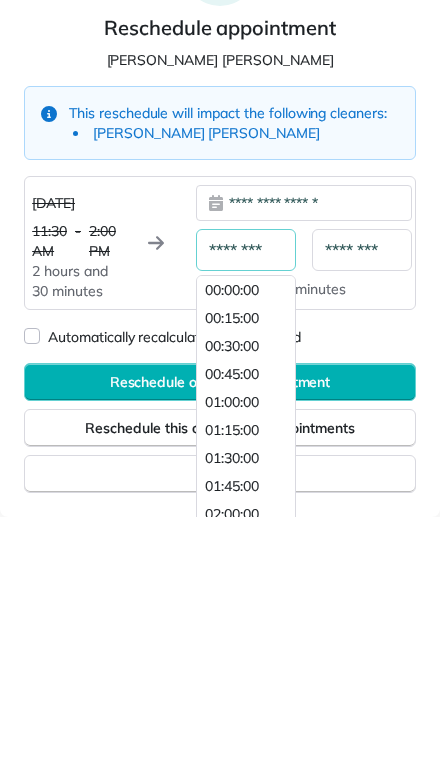 click on "01:30:00" at bounding box center [232, 708] 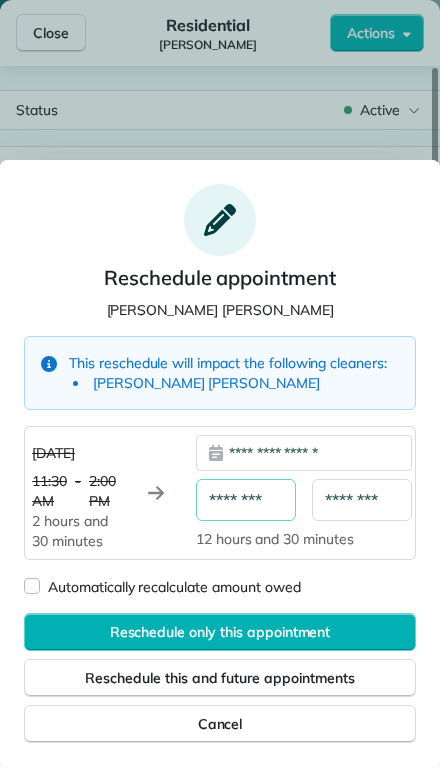 click on "********" at bounding box center (362, 500) 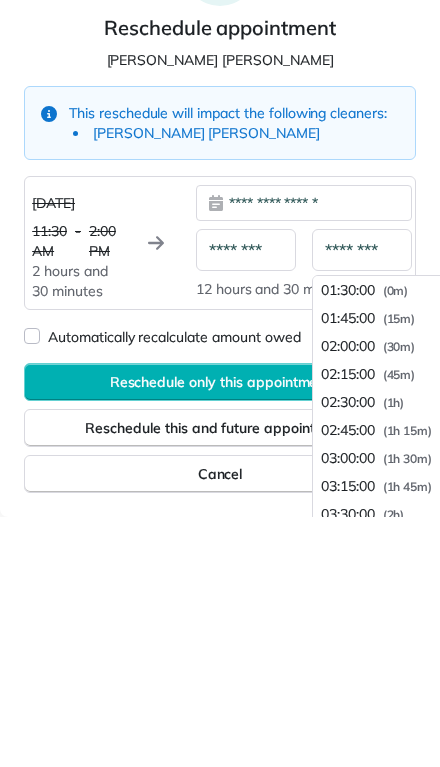 click on "********" at bounding box center (246, 500) 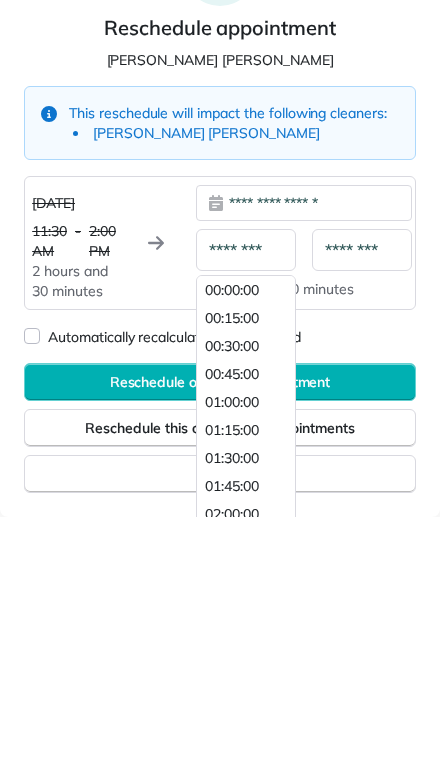 click on "01:15:00" at bounding box center [232, 680] 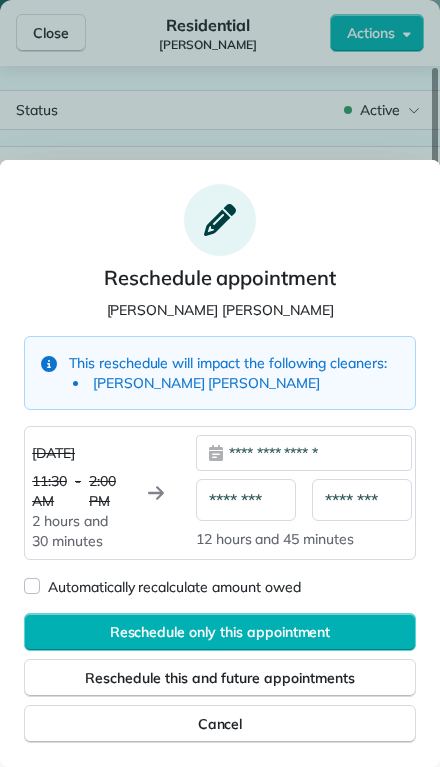 click on "Cancel" at bounding box center [220, 724] 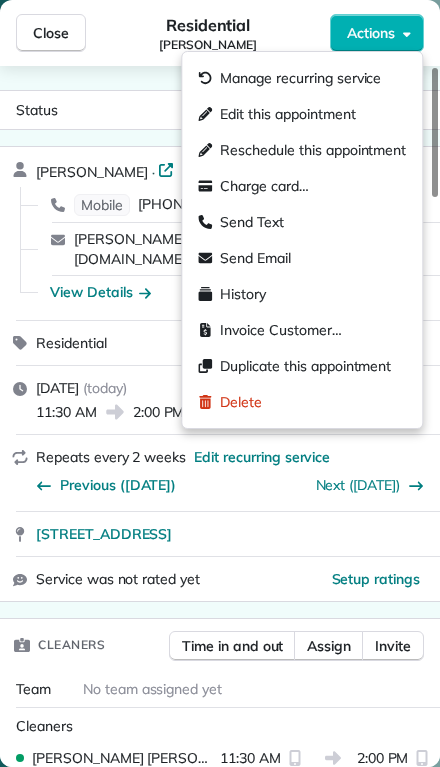 click on "Reschedule this appointment" at bounding box center [302, 150] 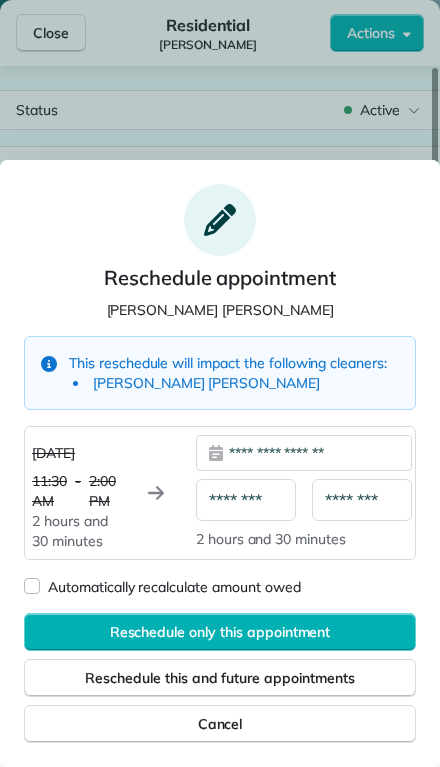 click on "**********" at bounding box center [304, 453] 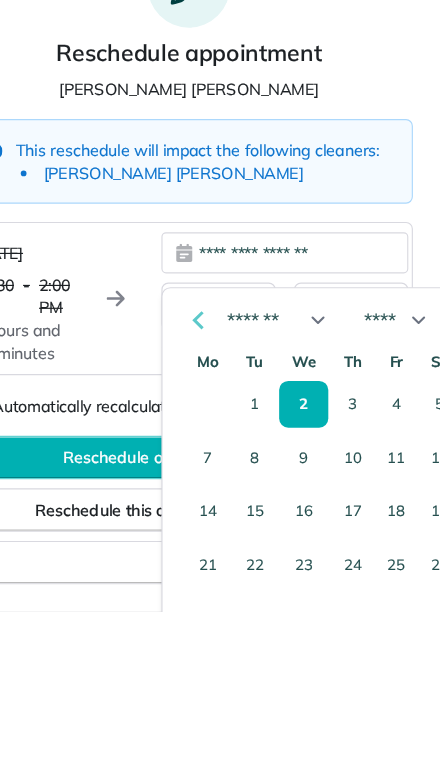 click on "3" at bounding box center (363, 585) 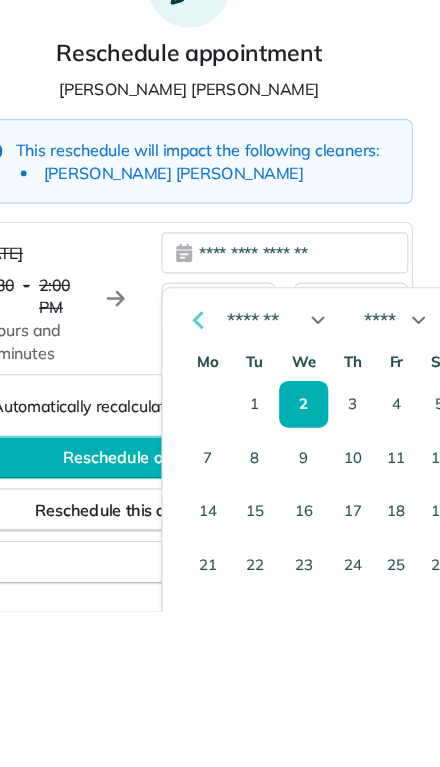 type on "**********" 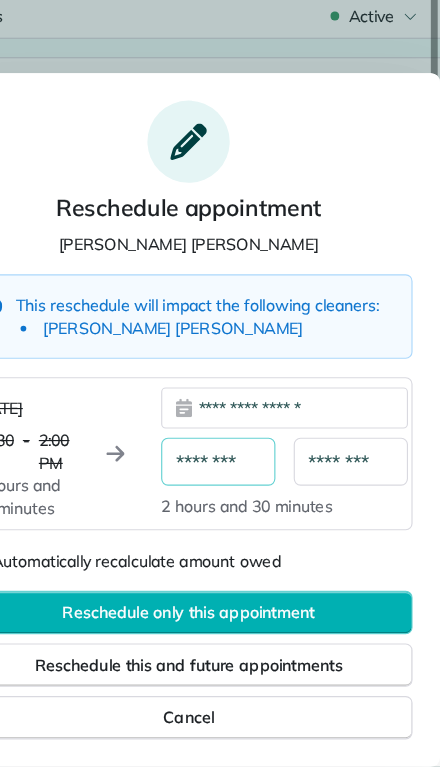 click on "********" at bounding box center [246, 500] 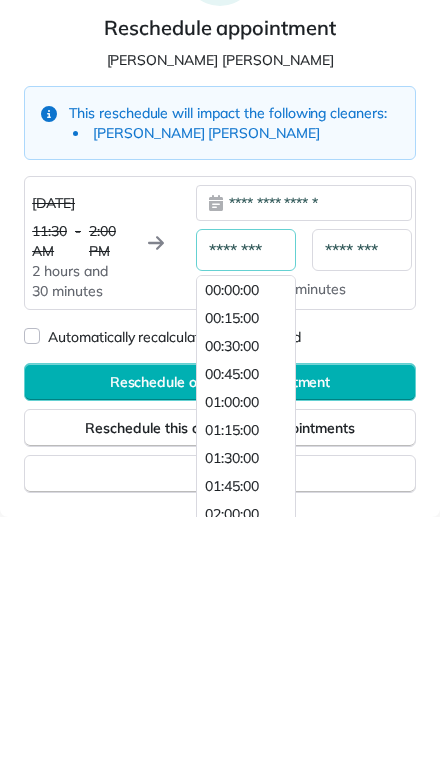 click on "01:30:00" at bounding box center [238, 708] 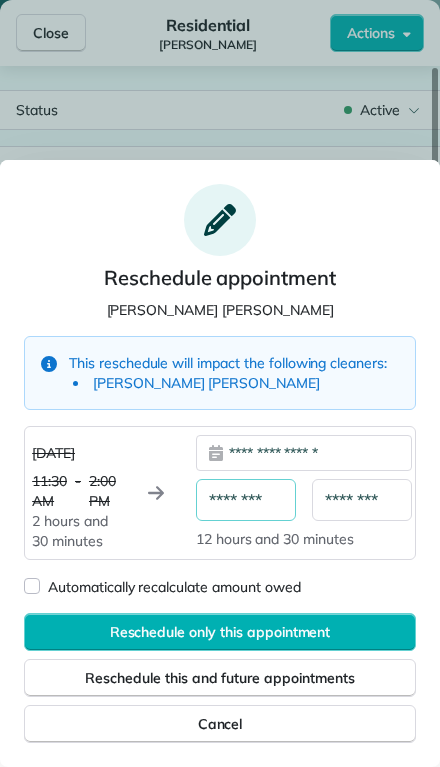click on "********" at bounding box center [246, 500] 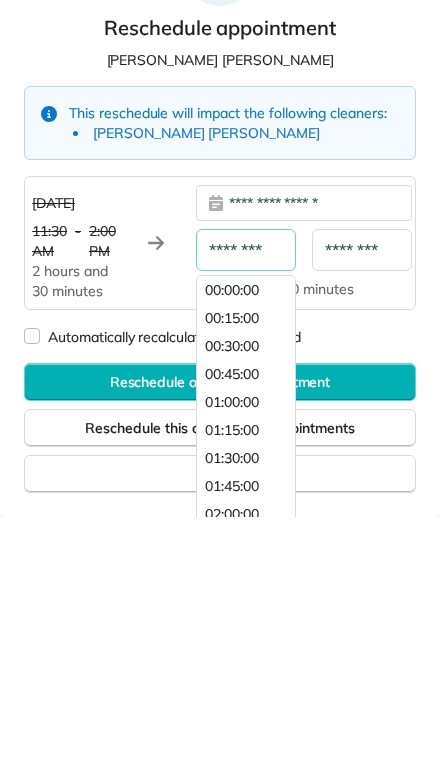click on "00:45:00" at bounding box center [238, 624] 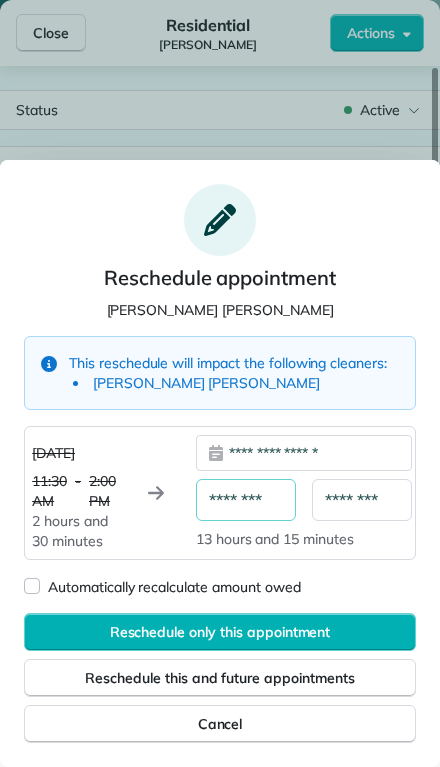click on "********" at bounding box center [362, 500] 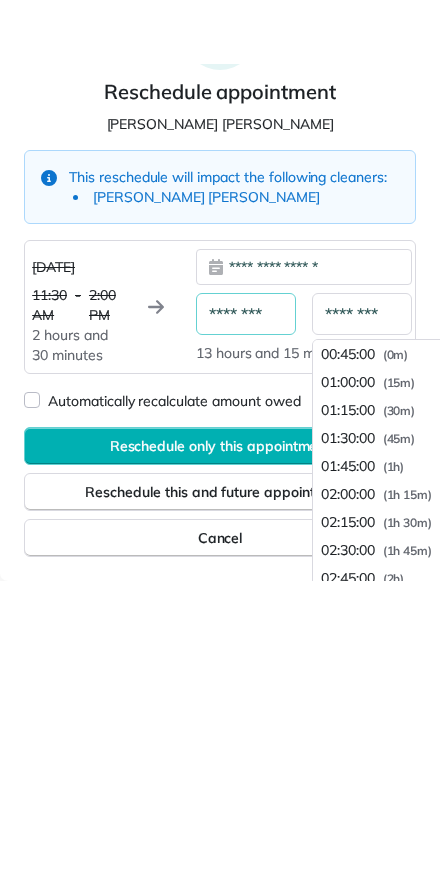 scroll, scrollTop: 0, scrollLeft: 0, axis: both 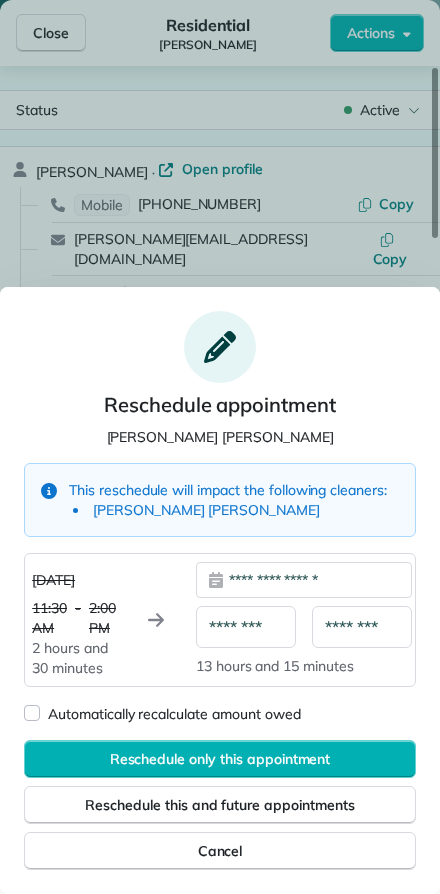 click on "********" at bounding box center (246, 627) 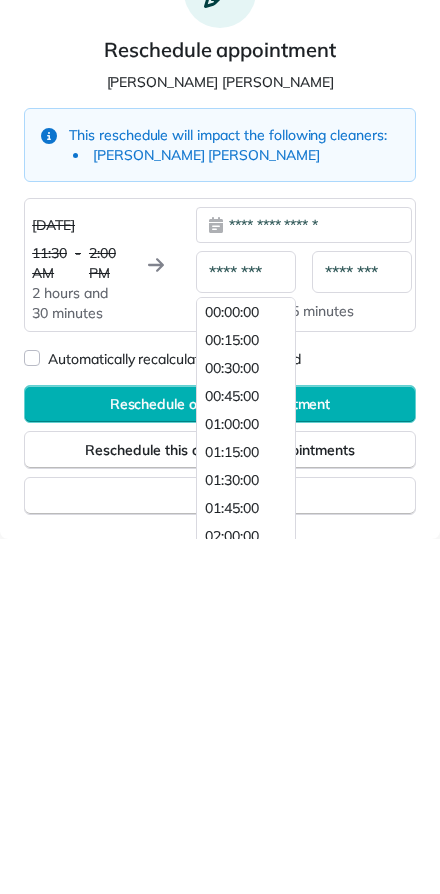 click on "01:45:00" at bounding box center [232, 863] 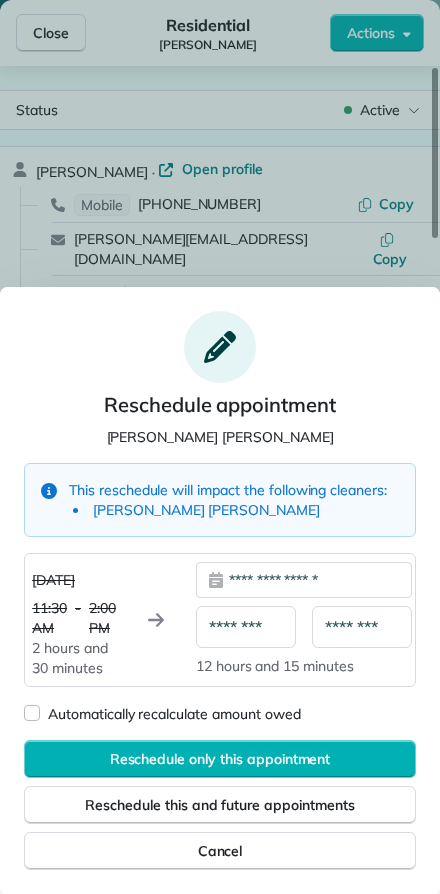 click on "********" at bounding box center (246, 627) 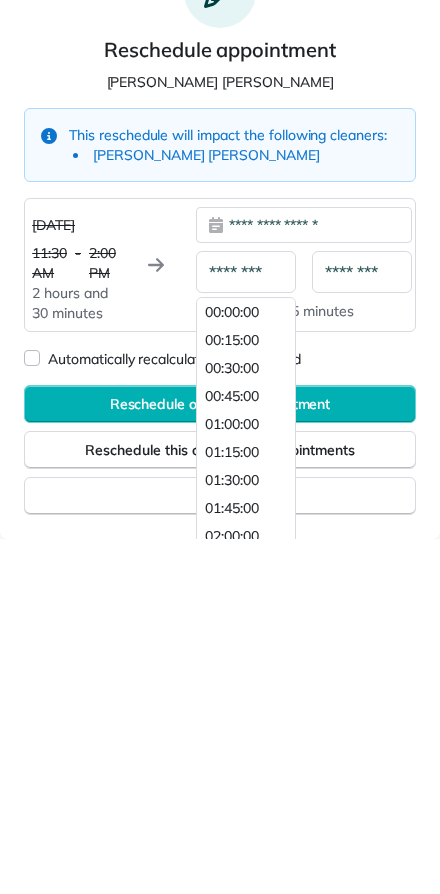 click on "Reschedule only this appointment" at bounding box center [220, 759] 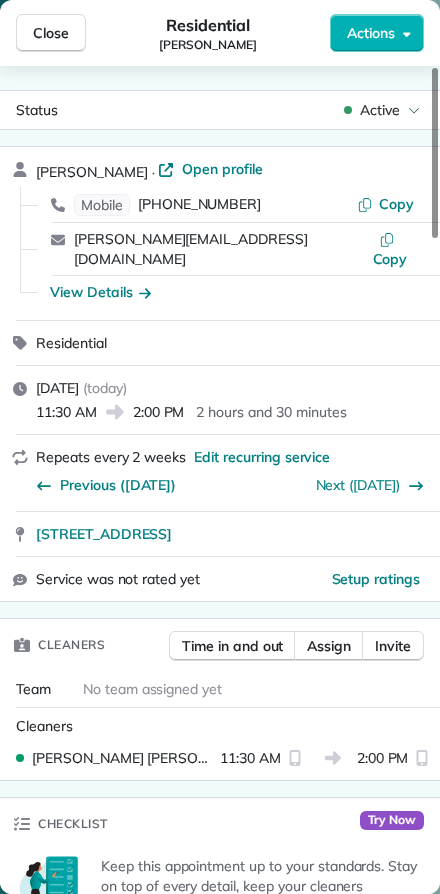click on "[PERSON_NAME] · Open profile" at bounding box center (232, 170) 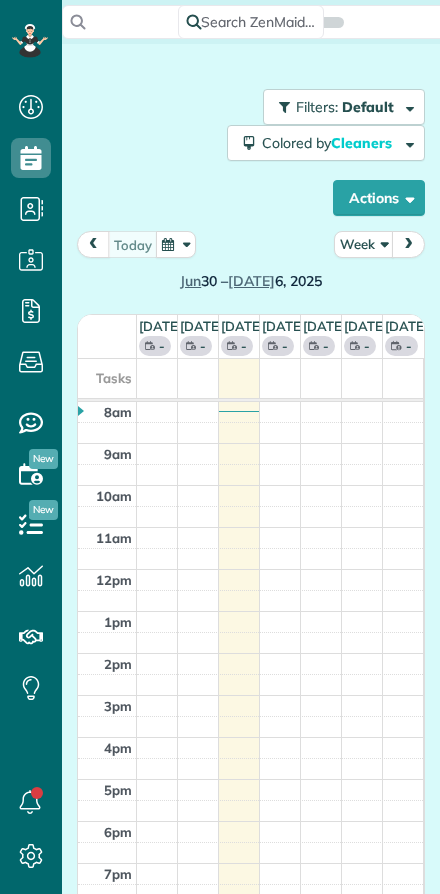scroll, scrollTop: 0, scrollLeft: 0, axis: both 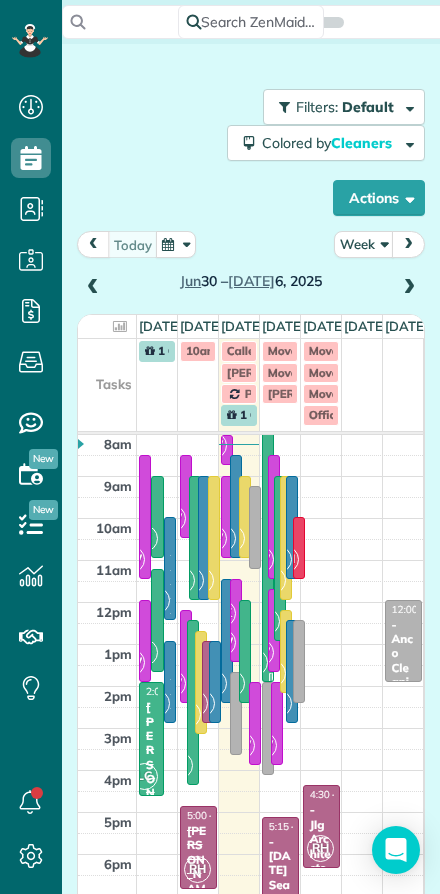 click on "Actions" at bounding box center [379, 198] 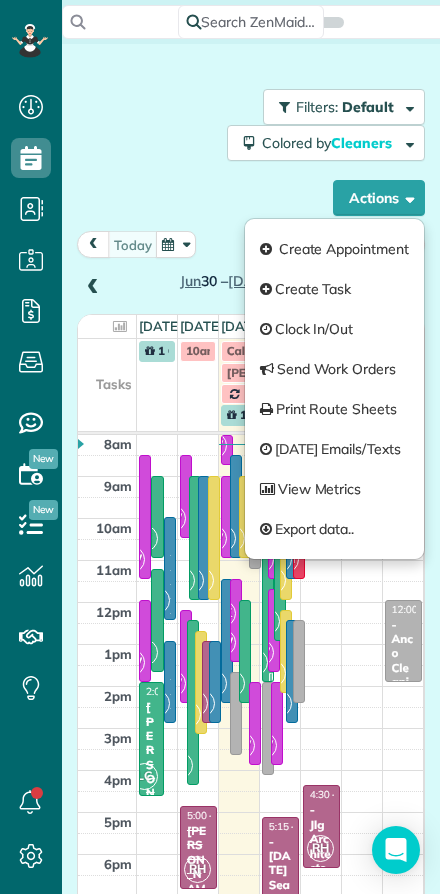 click on "Filters:   Default
Colored by  Cleaners
Color by Cleaner
Color by Team
Color by Status
Color by Recurrence
Color by Paid/Unpaid
Filters  Default
Schedule Changes
Actions
Create Appointment
Create Task
Clock In/Out
Send Work Orders
Print Route Sheets
Today's Emails/Texts
View Metrics
Export data.." at bounding box center (251, 152) 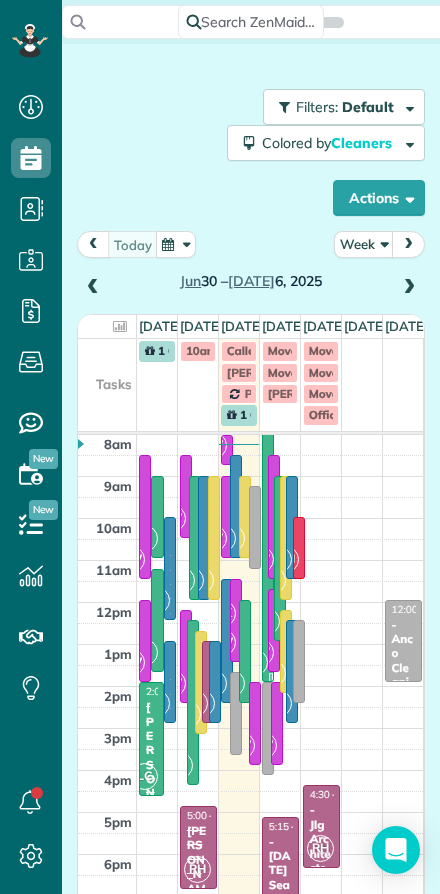 click on "Actions" at bounding box center (379, 198) 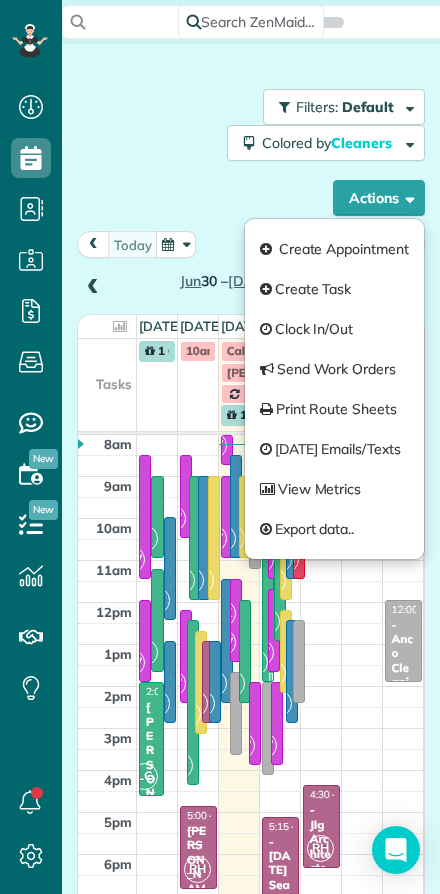 click on "Filters:   Default
Colored by  Cleaners
Color by Cleaner
Color by Team
Color by Status
Color by Recurrence
Color by Paid/Unpaid
Filters  Default
Schedule Changes
Actions
Create Appointment
Create Task
Clock In/Out
Send Work Orders
Print Route Sheets
Today's Emails/Texts
View Metrics
Export data.." at bounding box center (251, 152) 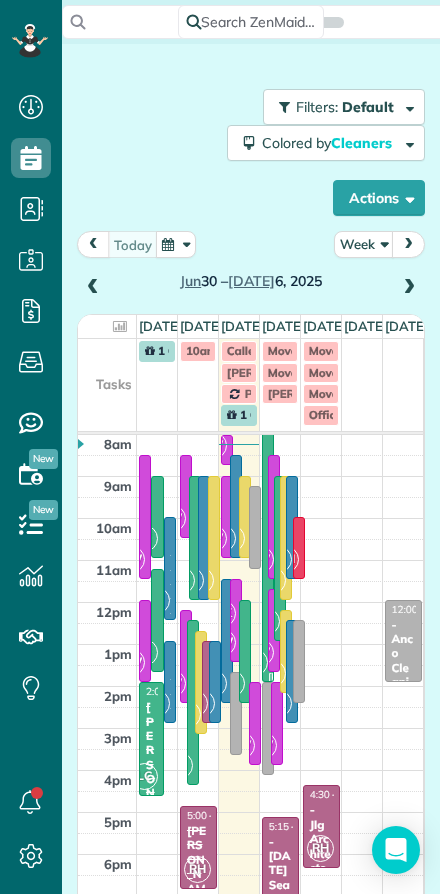 click on "Week" at bounding box center (364, 244) 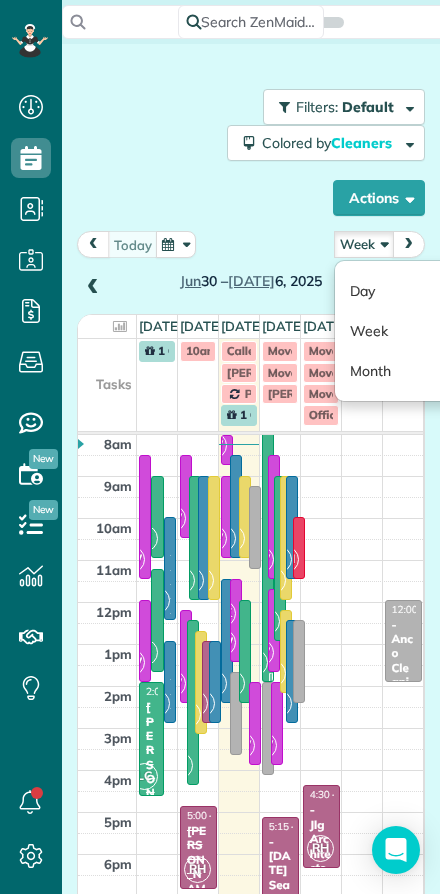 click on "Day" at bounding box center (414, 291) 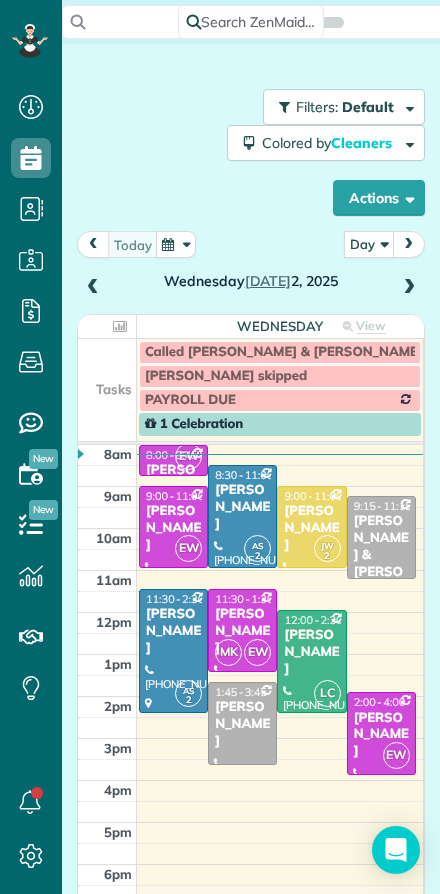 click at bounding box center (409, 288) 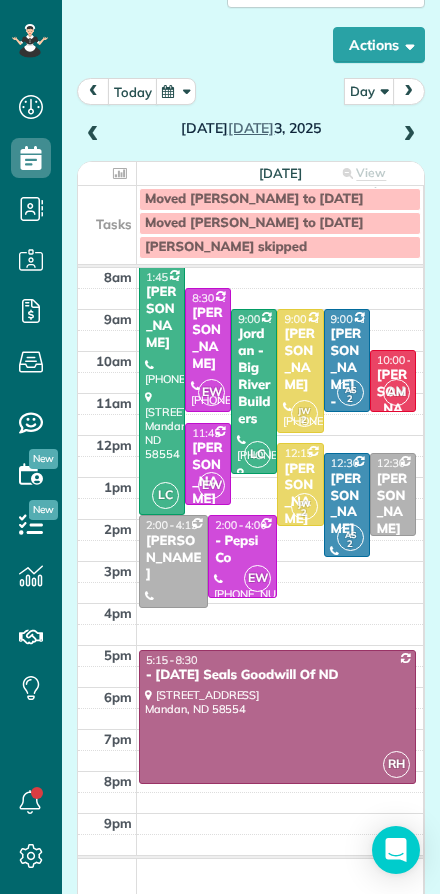 scroll, scrollTop: 154, scrollLeft: 0, axis: vertical 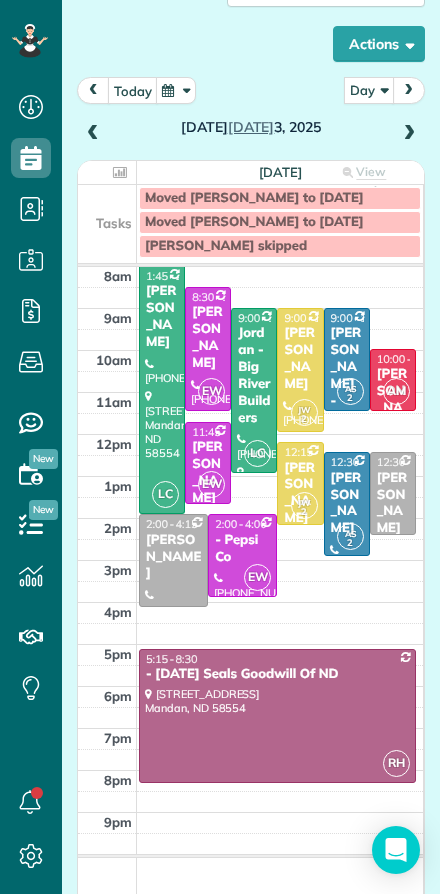 click at bounding box center [409, 134] 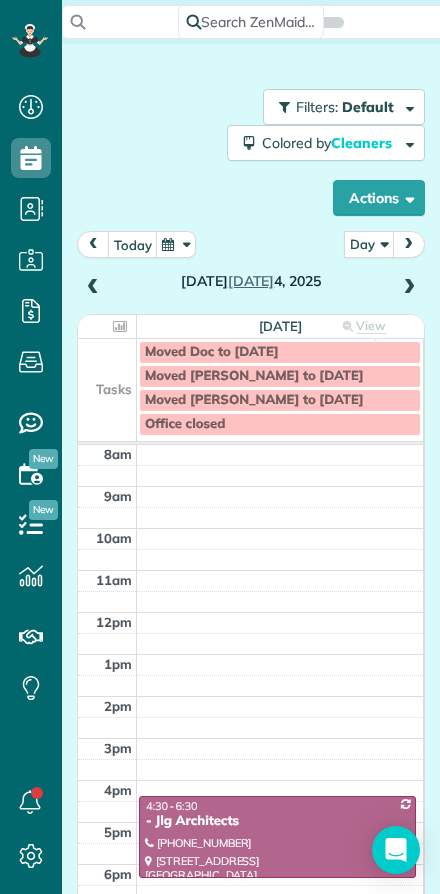 scroll, scrollTop: 0, scrollLeft: 0, axis: both 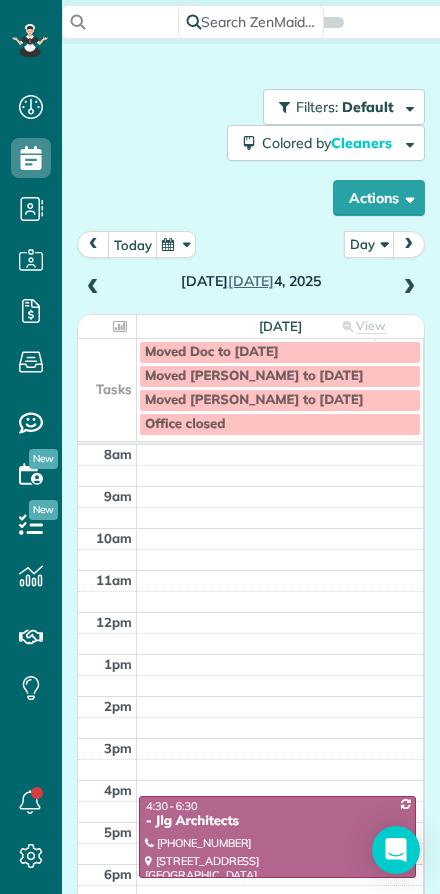 click at bounding box center [93, 288] 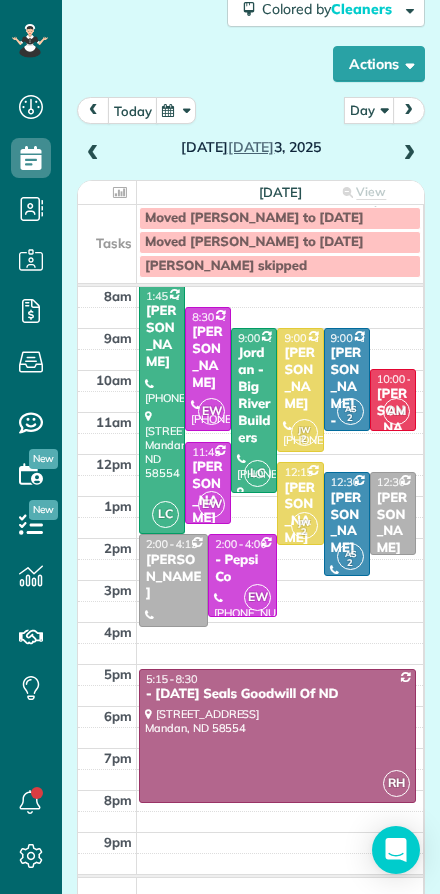 scroll, scrollTop: 149, scrollLeft: 0, axis: vertical 